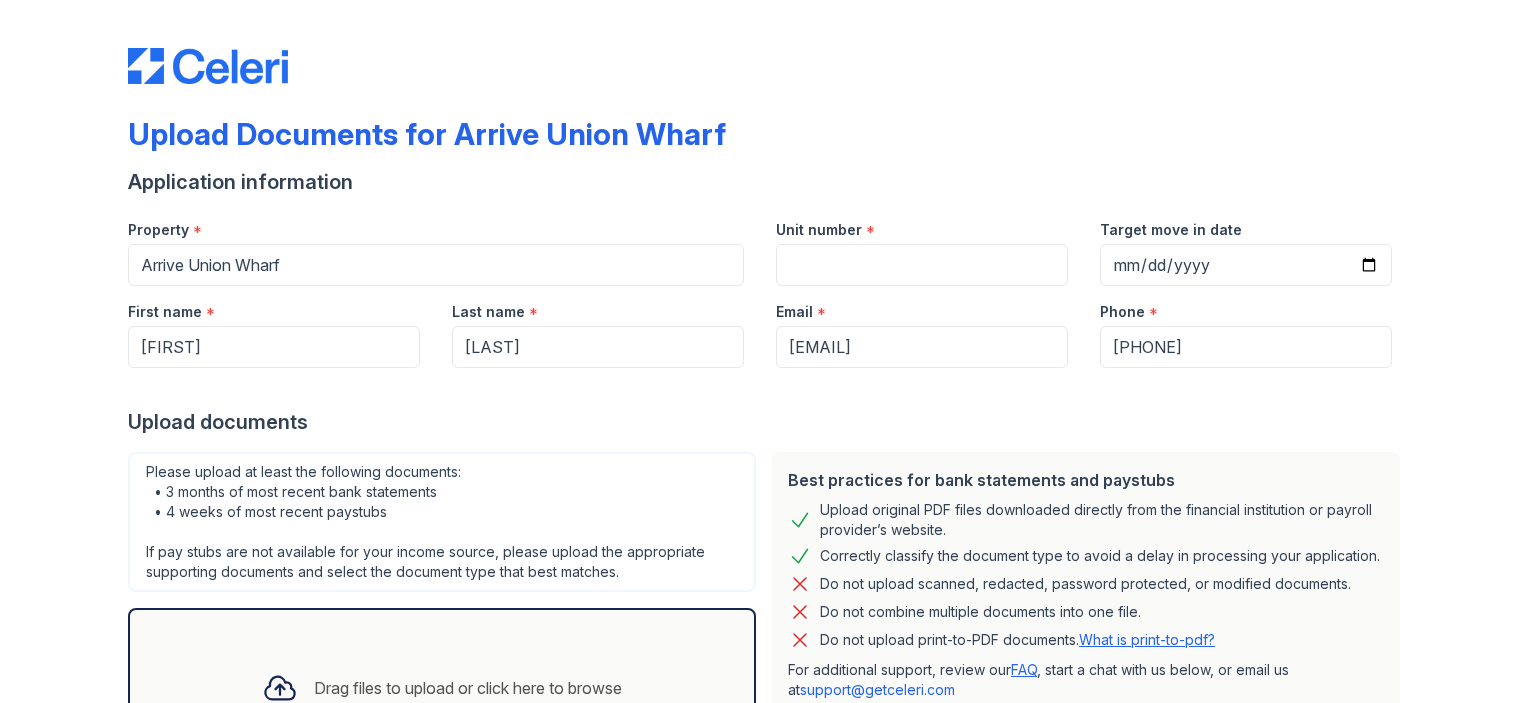 scroll, scrollTop: 0, scrollLeft: 0, axis: both 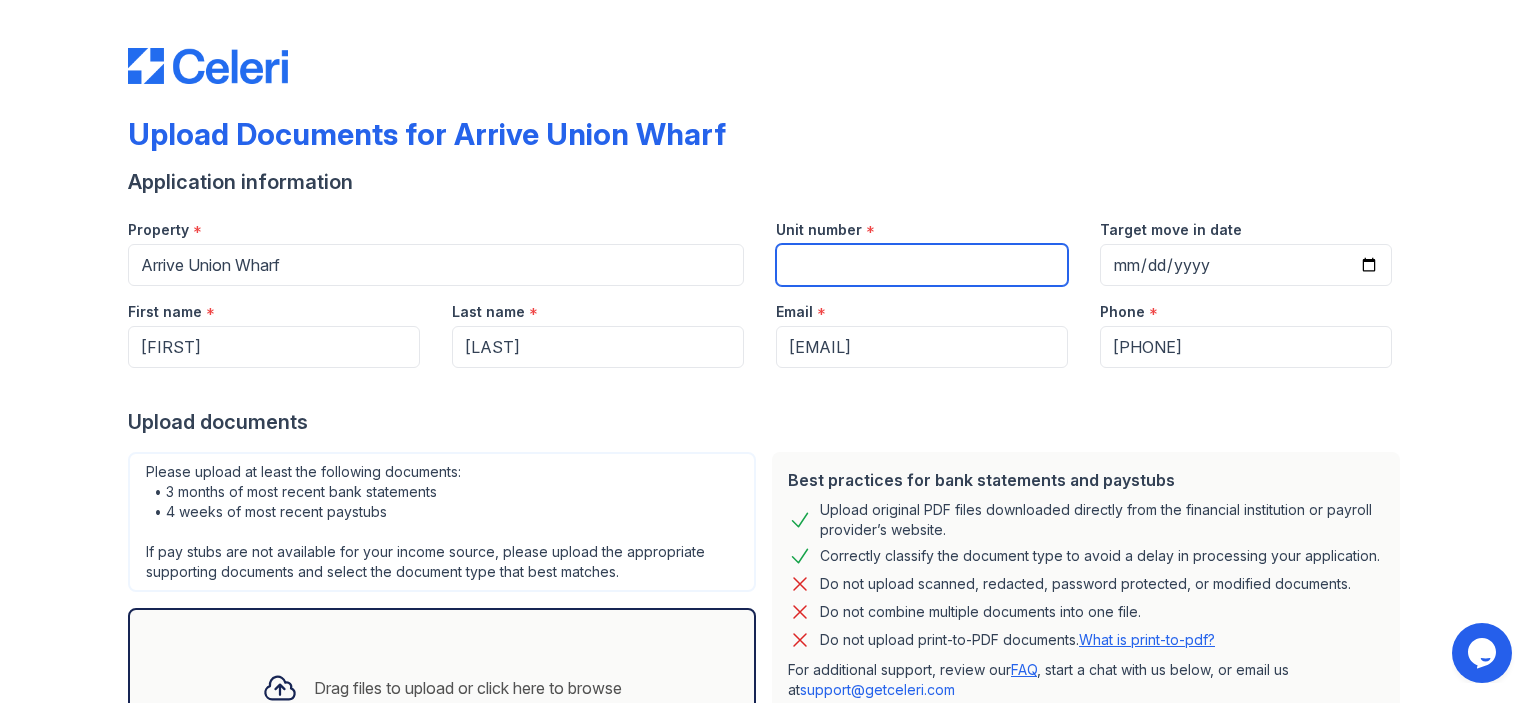 click on "Unit number" at bounding box center [922, 265] 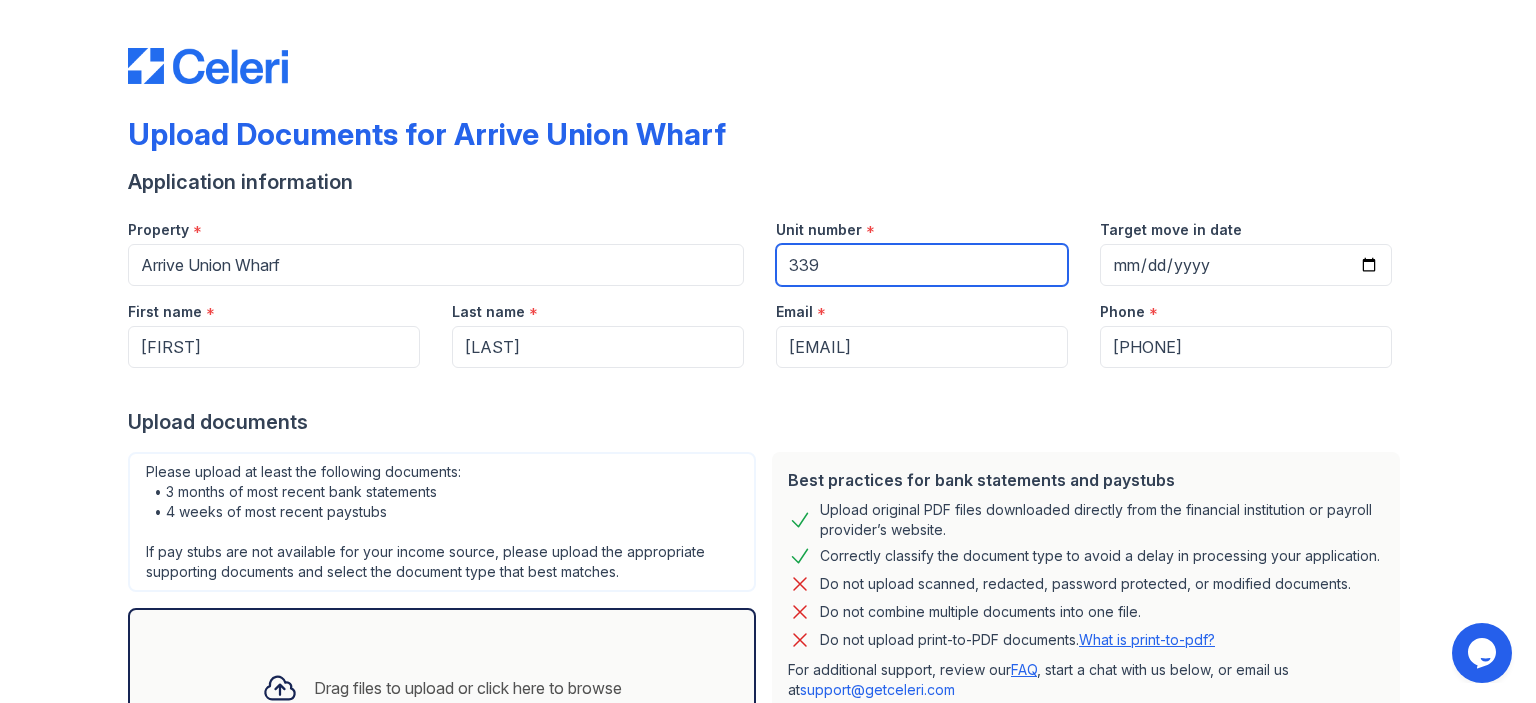 type on "339" 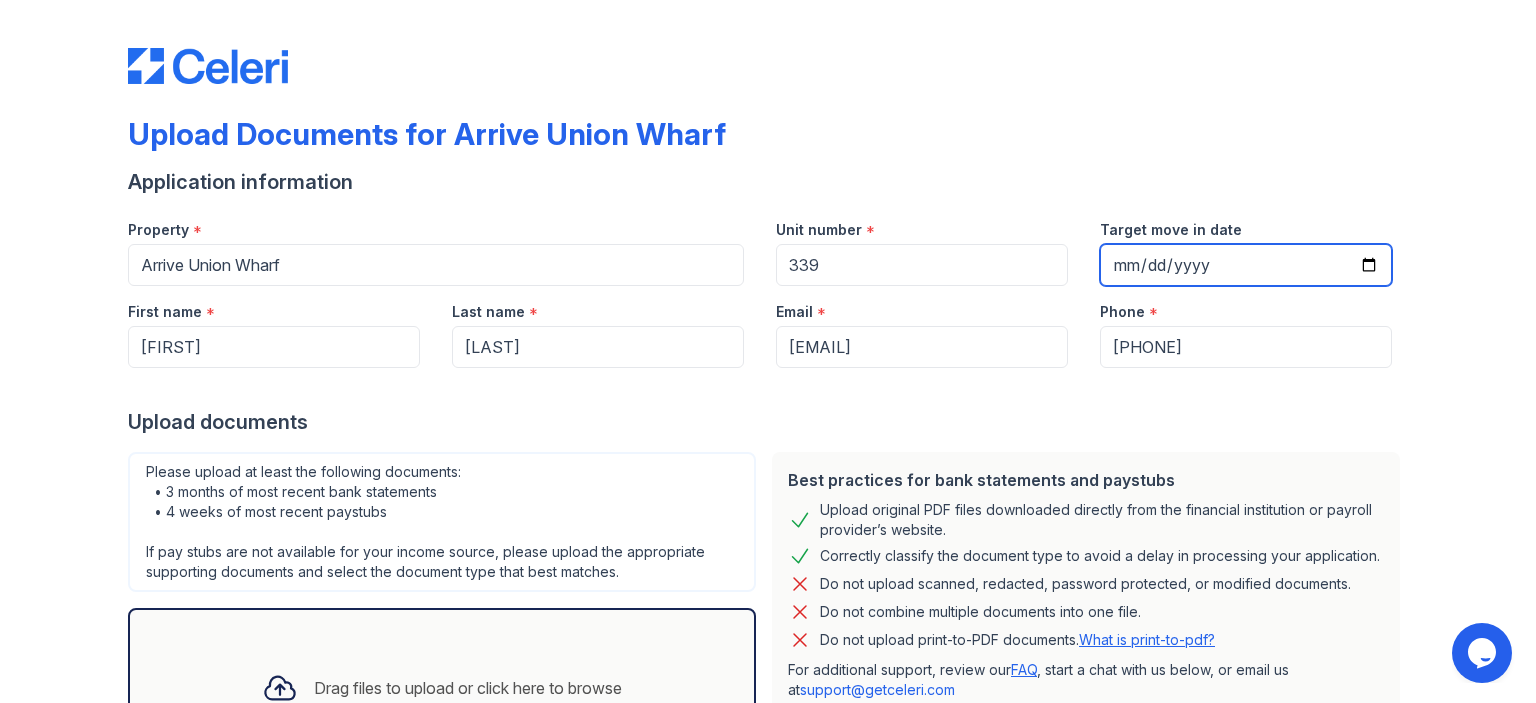 click on "Target move in date" at bounding box center [1246, 265] 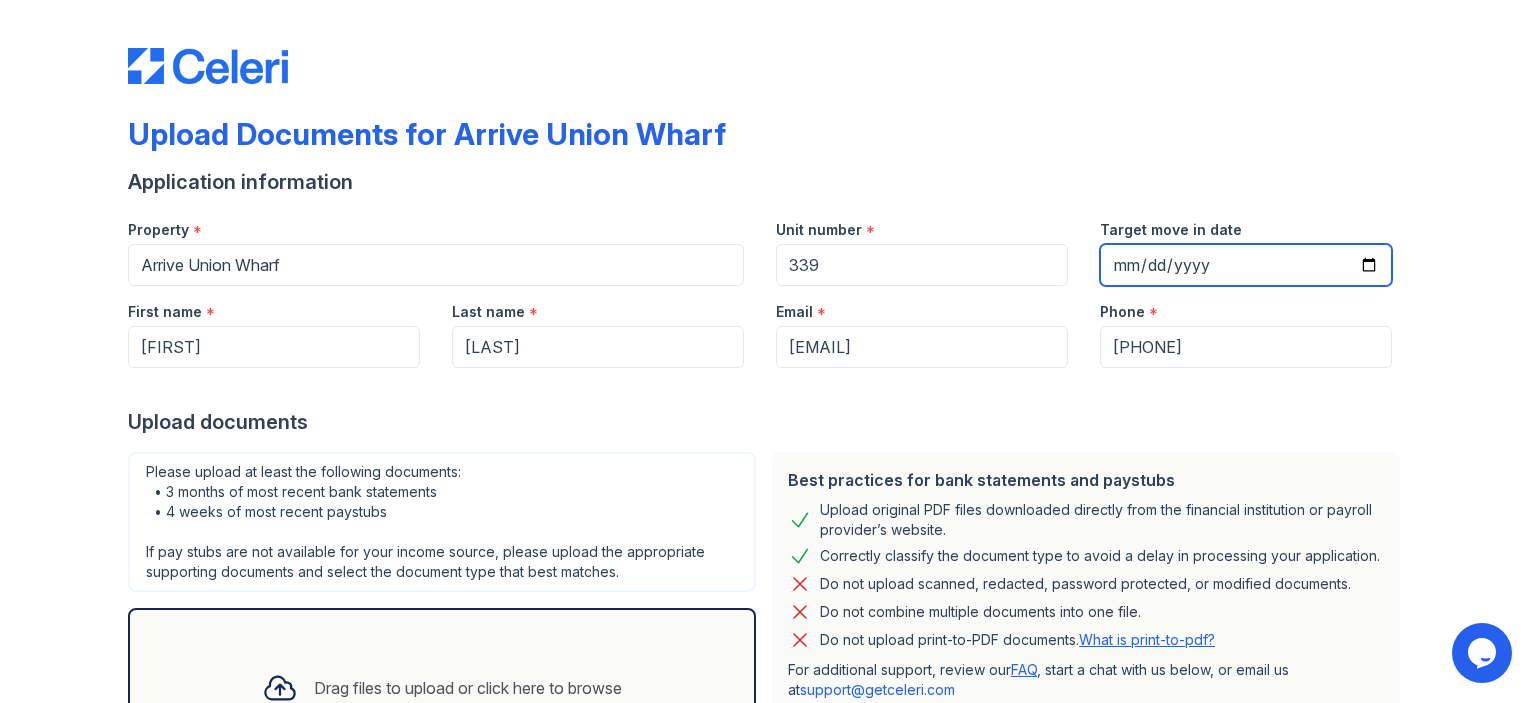 type on "[YEAR]-[MONTH]-[NUMBER]" 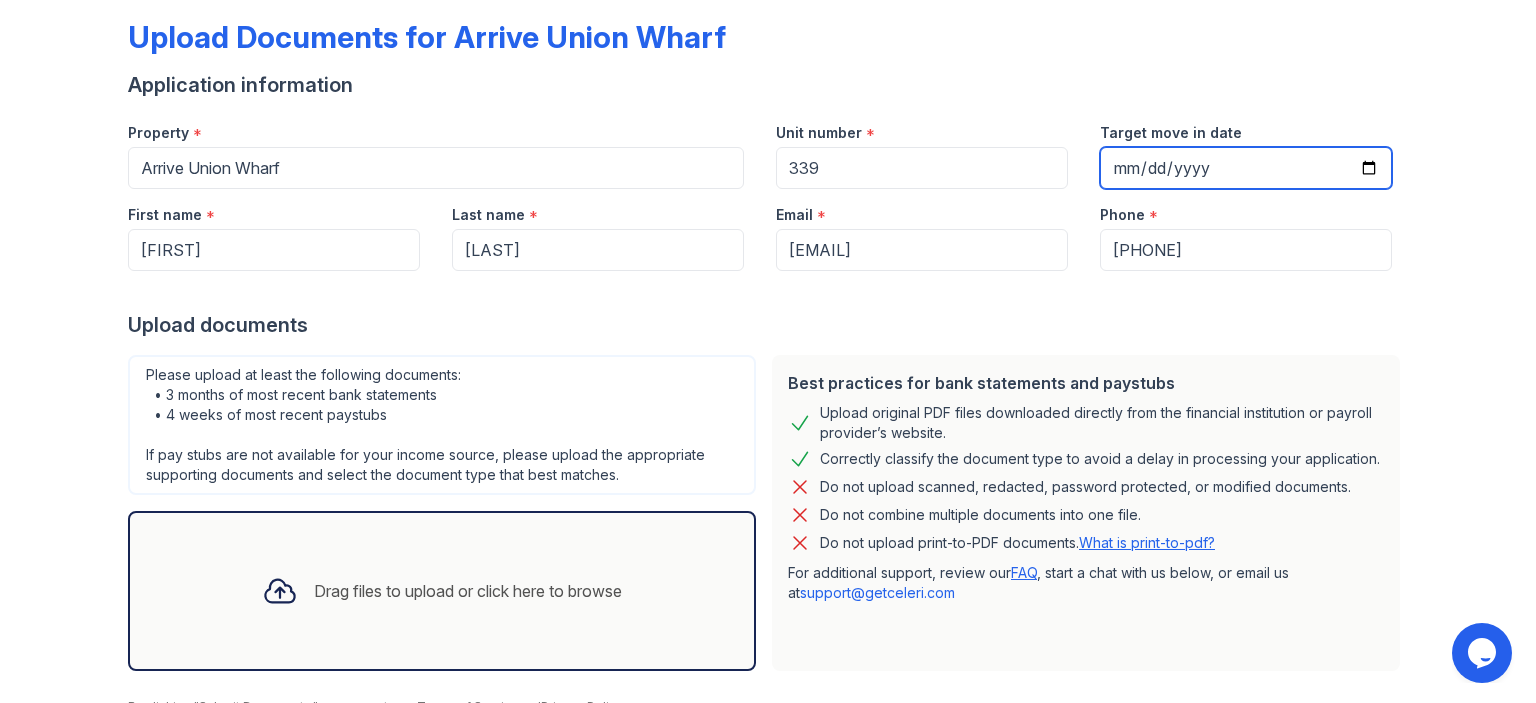 scroll, scrollTop: 188, scrollLeft: 0, axis: vertical 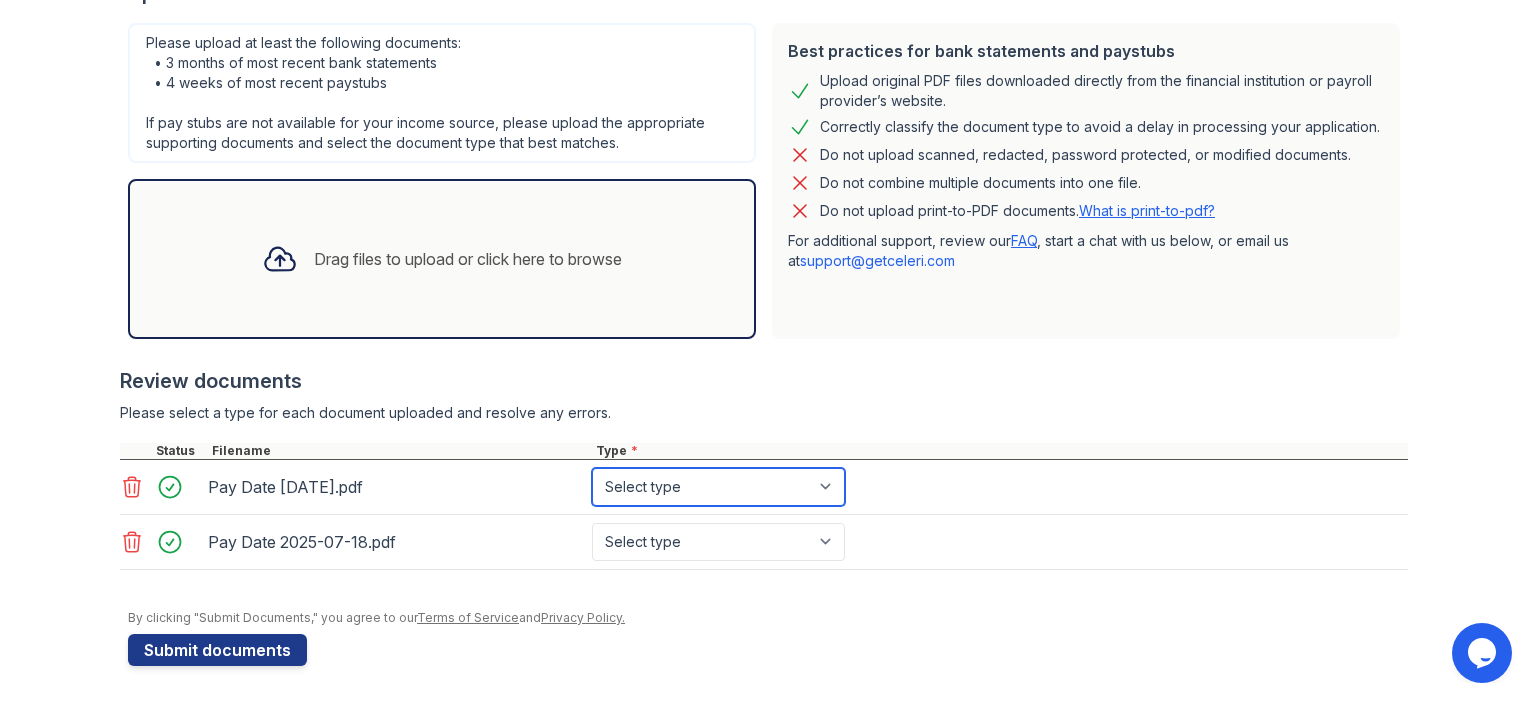 click on "Select type
Paystub
Bank Statement
Offer Letter
Tax Documents
Benefit Award Letter
Investment Account Statement
Other" at bounding box center [718, 487] 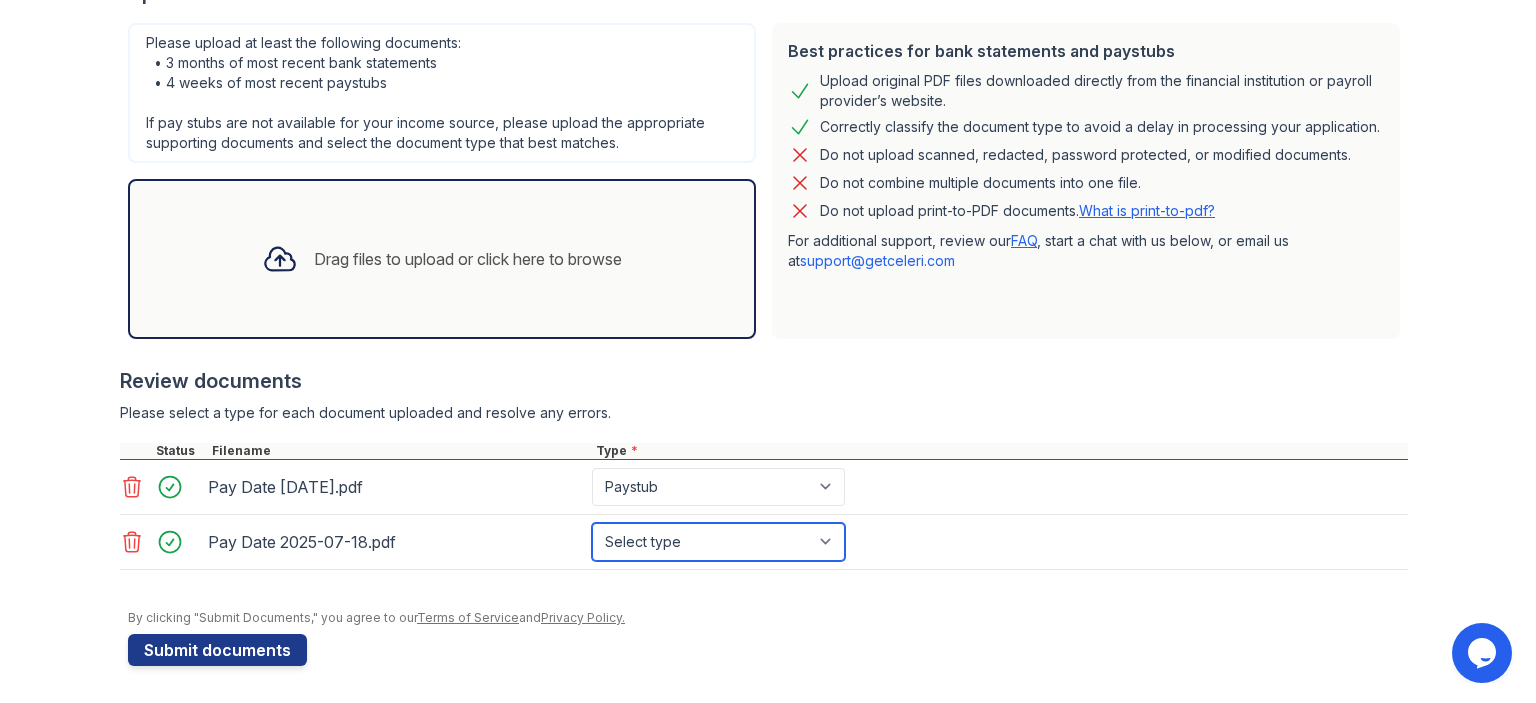 click on "Select type
Paystub
Bank Statement
Offer Letter
Tax Documents
Benefit Award Letter
Investment Account Statement
Other" at bounding box center [718, 542] 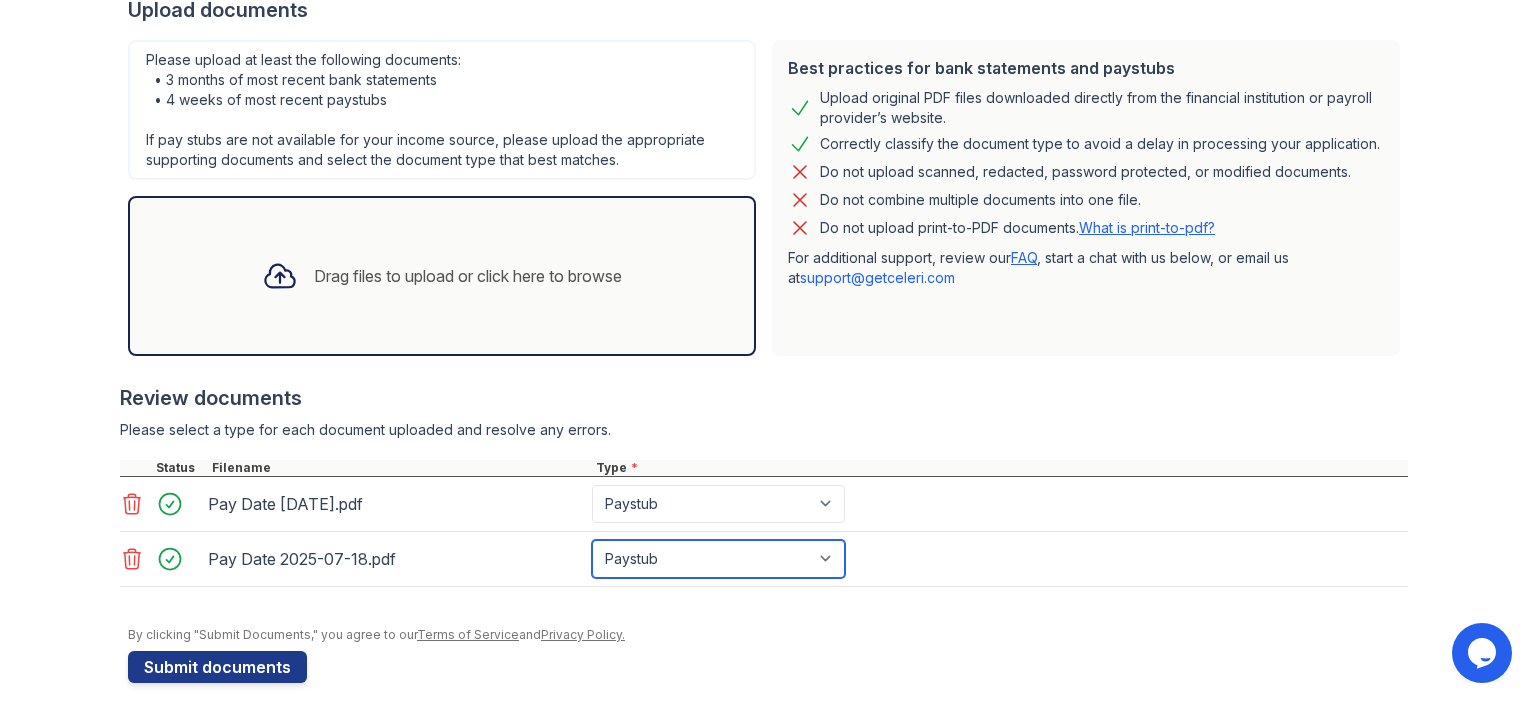 scroll, scrollTop: 429, scrollLeft: 0, axis: vertical 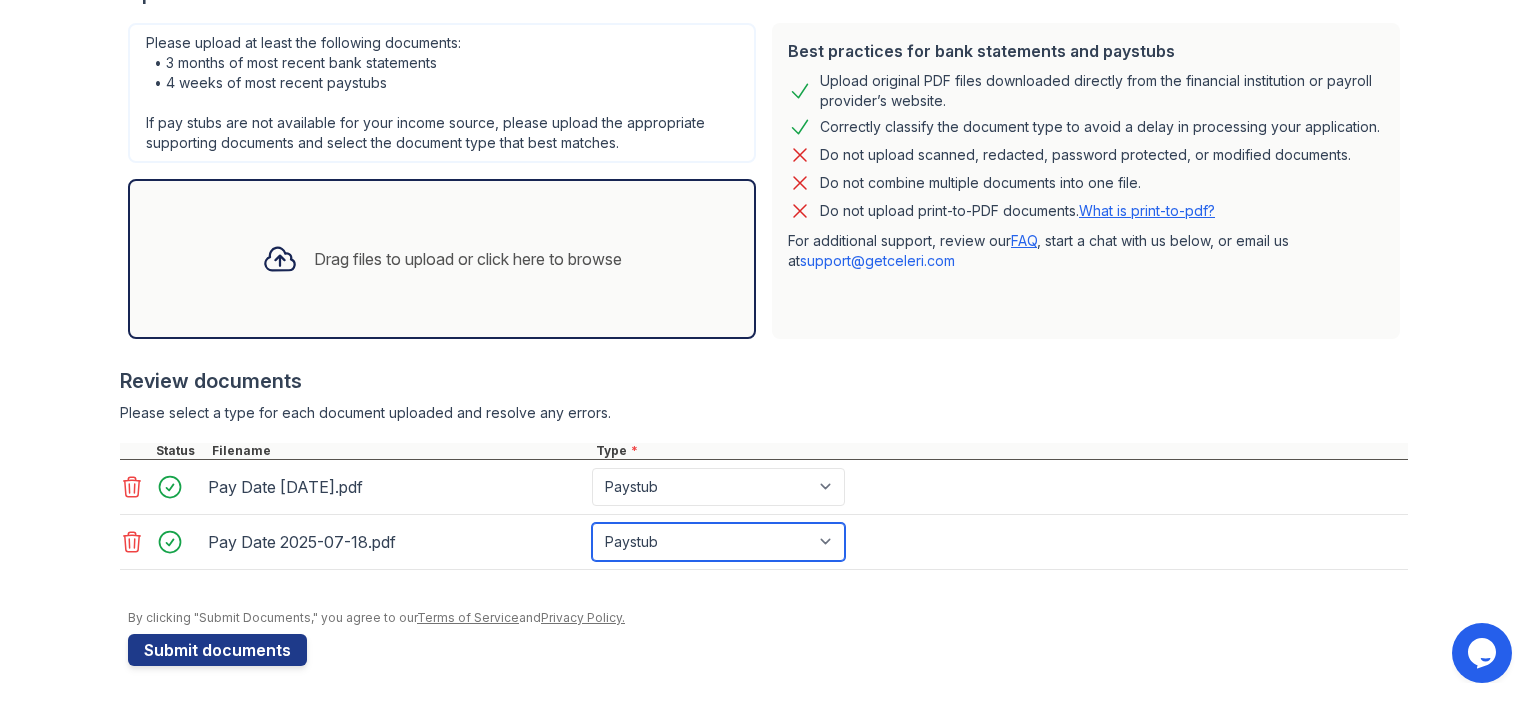 click on "Select type
Paystub
Bank Statement
Offer Letter
Tax Documents
Benefit Award Letter
Investment Account Statement
Other" at bounding box center (718, 542) 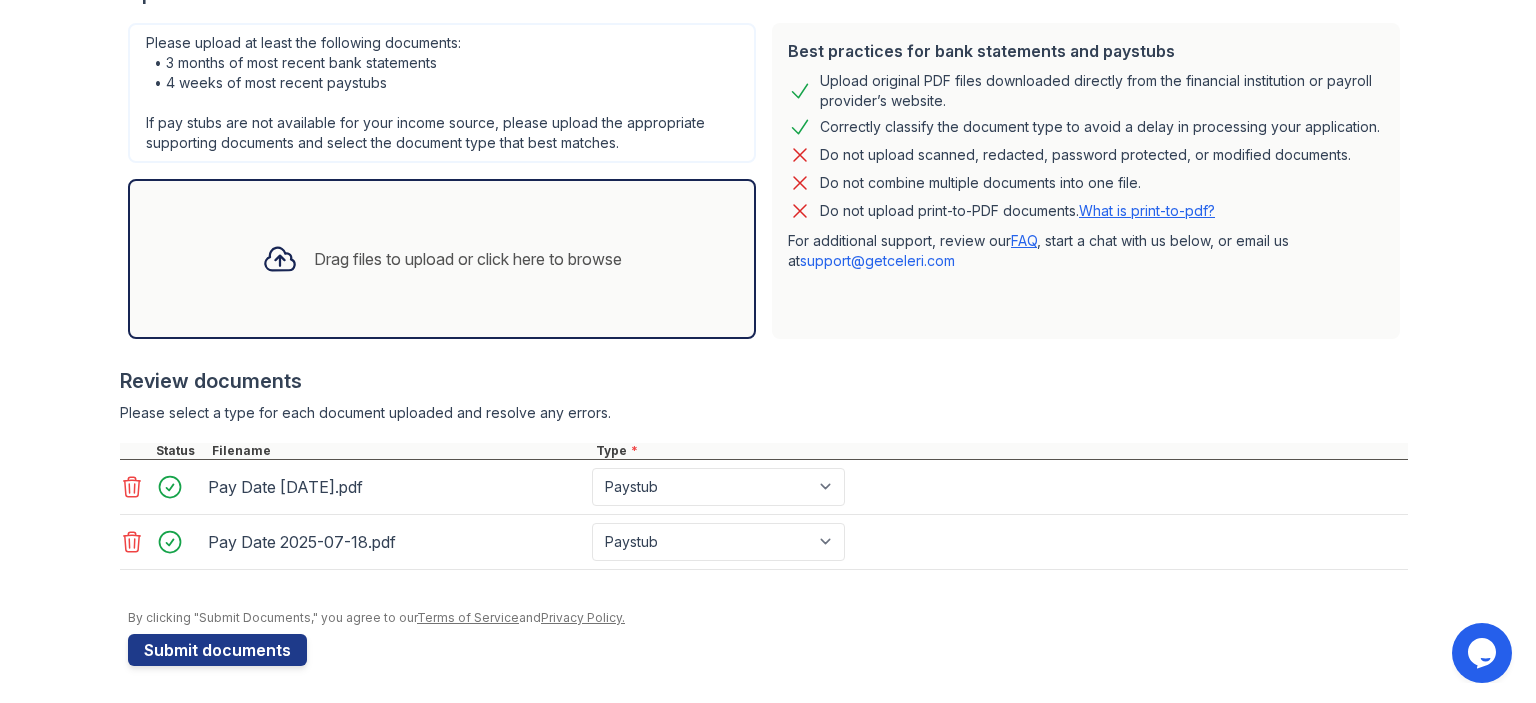 click on "Please select a type for each document uploaded and resolve any errors." at bounding box center [764, 413] 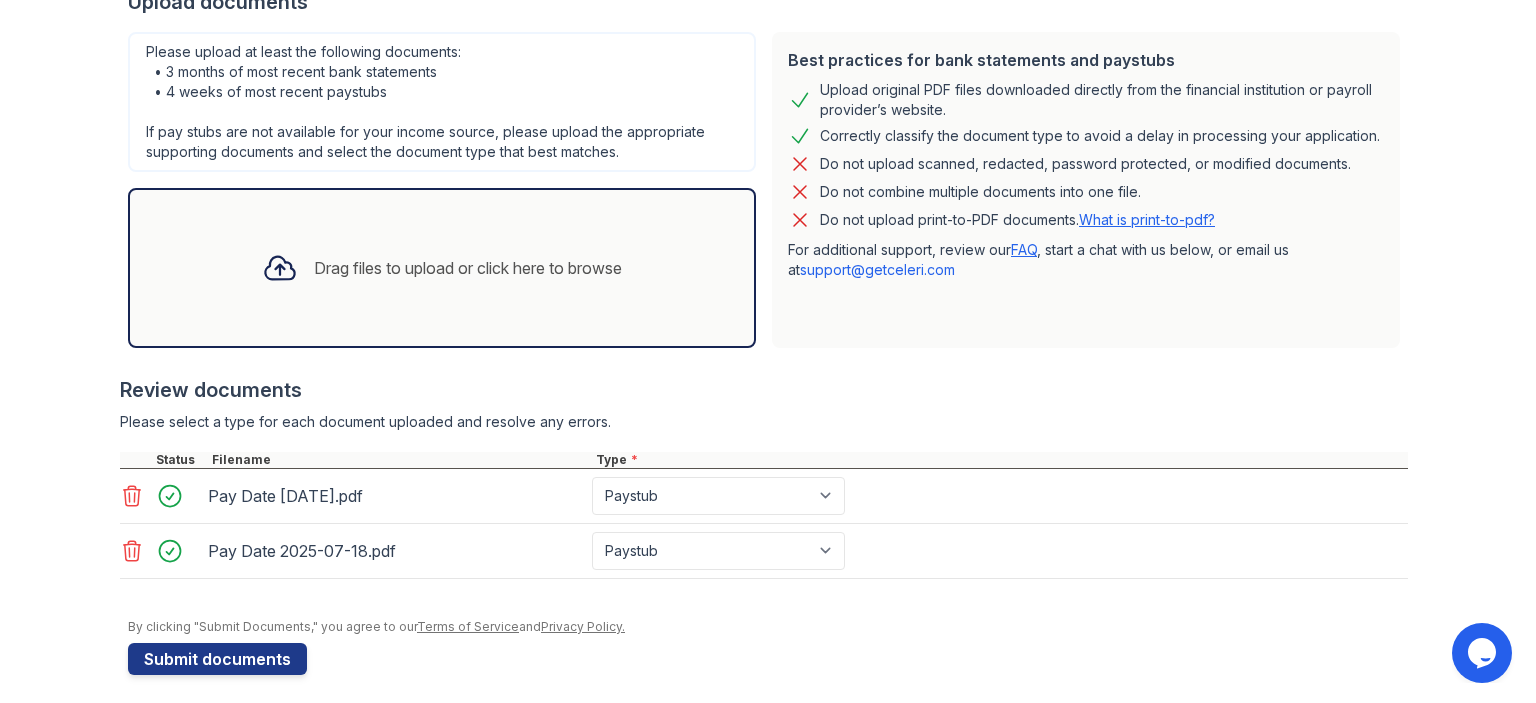 scroll, scrollTop: 429, scrollLeft: 0, axis: vertical 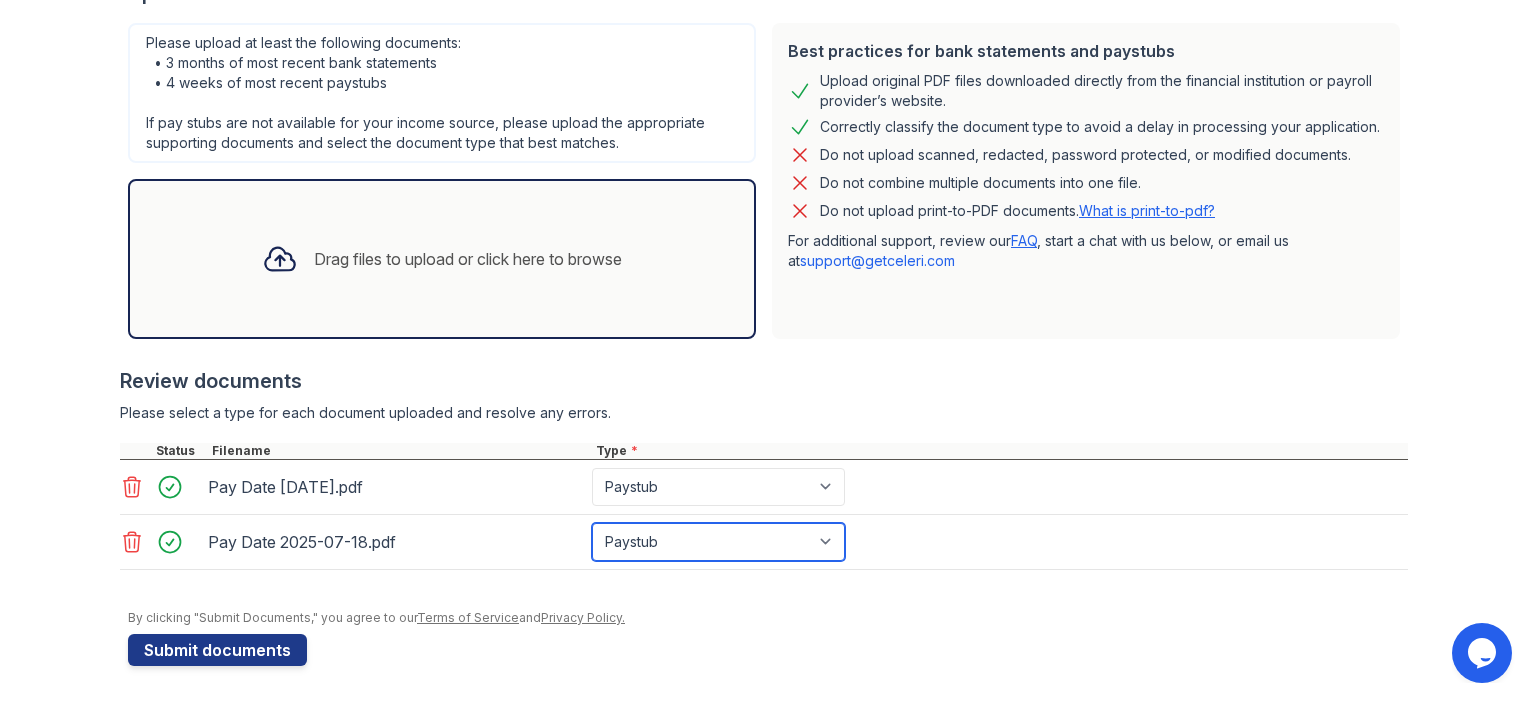 click on "Select type
Paystub
Bank Statement
Offer Letter
Tax Documents
Benefit Award Letter
Investment Account Statement
Other" at bounding box center (718, 542) 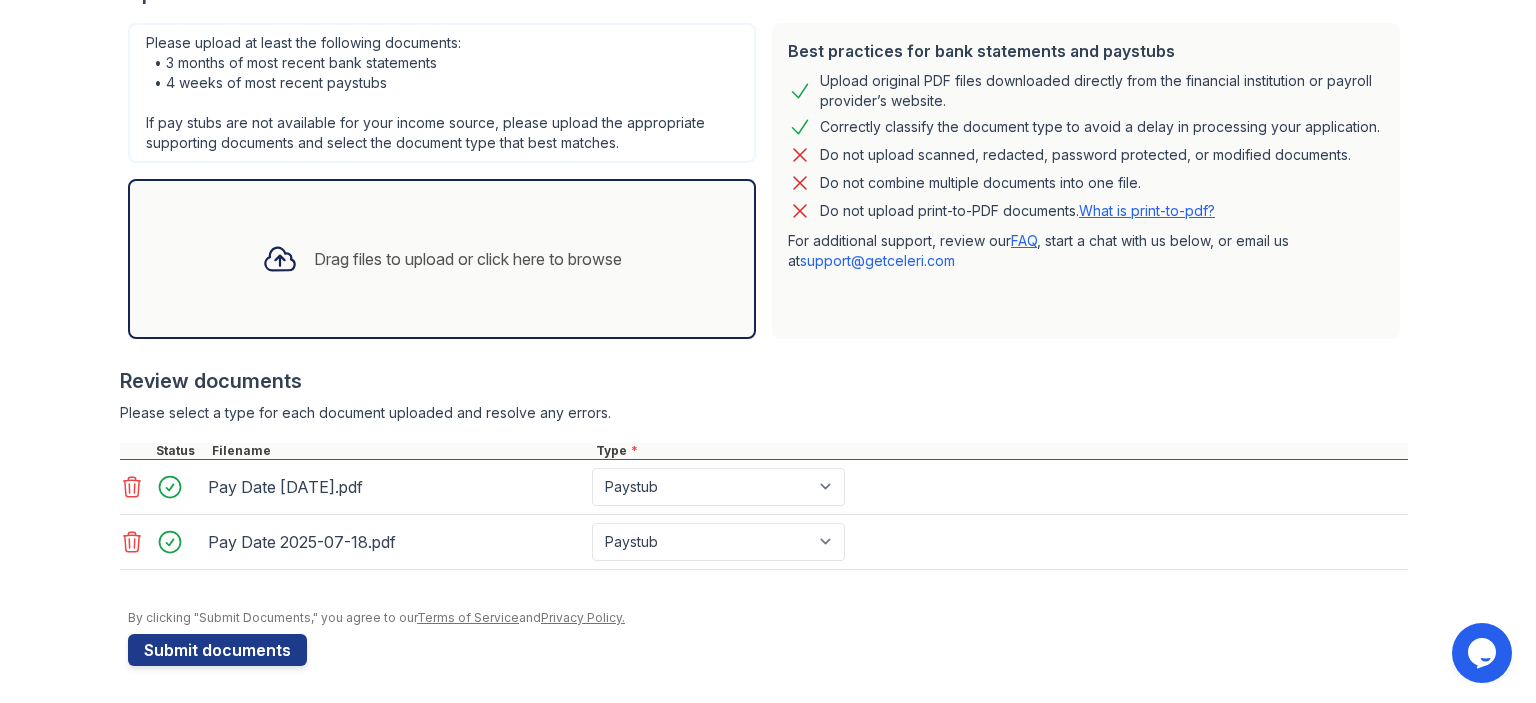 click on "Review documents
Please select a type for each document uploaded and resolve any errors.
Status
Filename
Type
*
Pay Date [YEAR]-[MONTH]-[NUMBER].pdf
Select type
Paystub
Bank Statement
Offer Letter
Tax Documents
Benefit Award Letter
Investment Account Statement
Other
Pay Date [YEAR]-[MONTH]-[NUMBER].pdf
Select type
Paystub
Bank Statement
Offer Letter
Tax Documents
Benefit Award Letter
Investment Account Statement
Other" at bounding box center (764, 468) 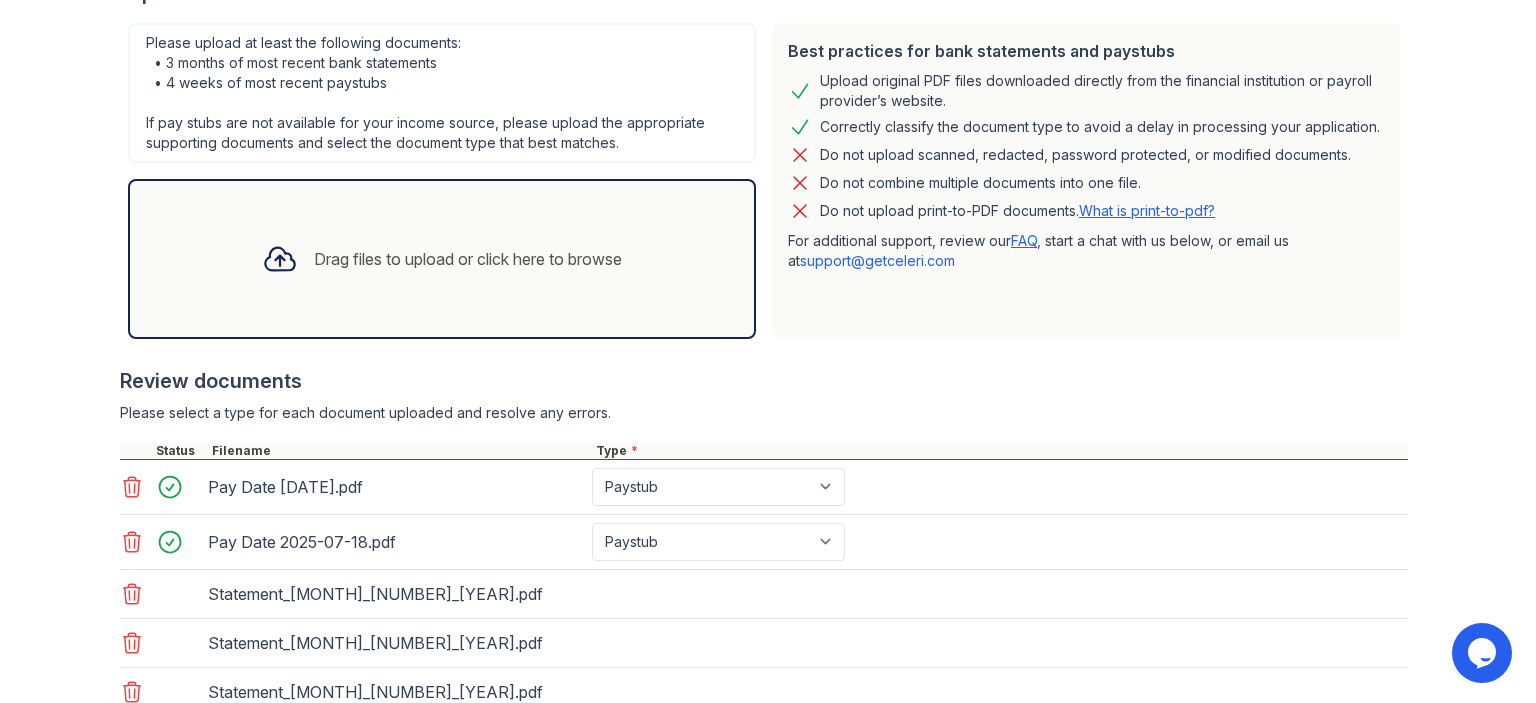 scroll, scrollTop: 576, scrollLeft: 0, axis: vertical 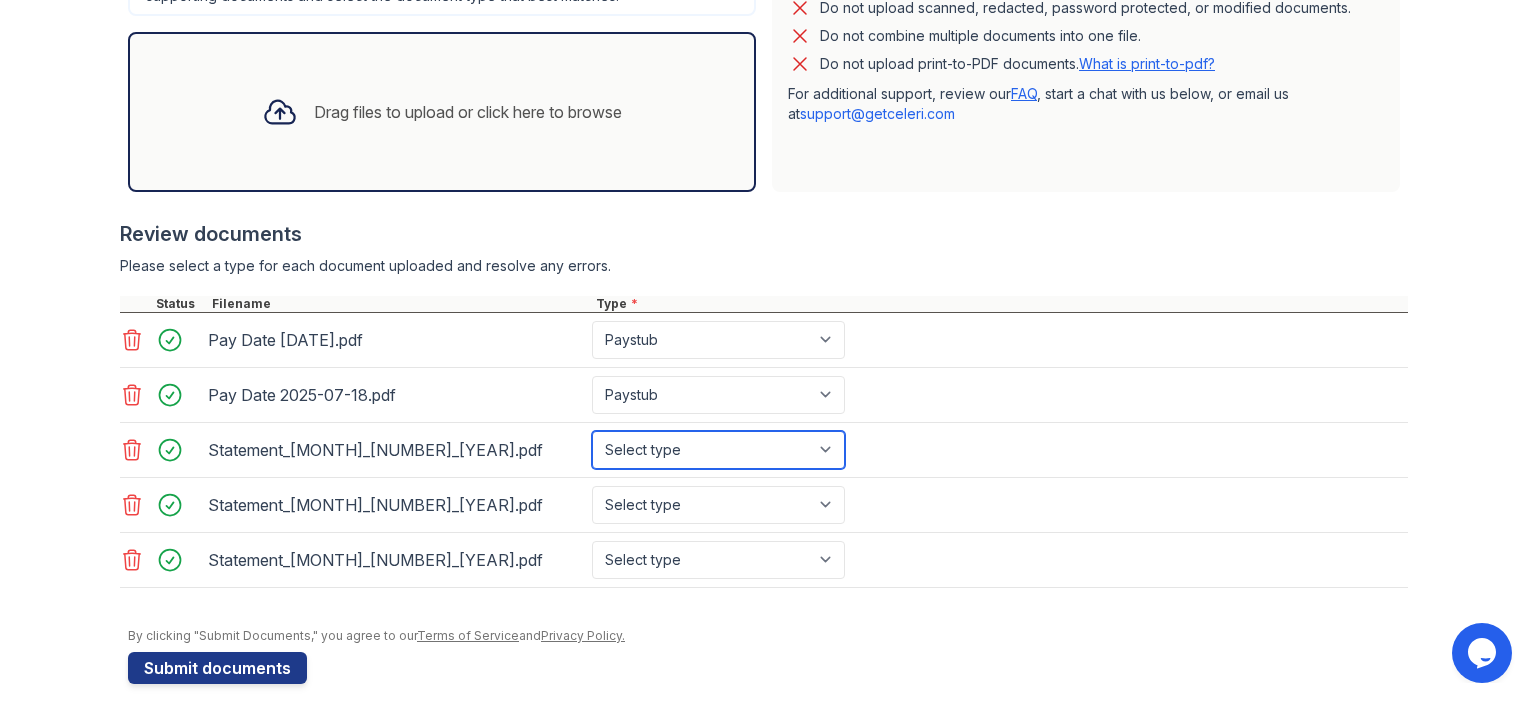 click on "Select type
Paystub
Bank Statement
Offer Letter
Tax Documents
Benefit Award Letter
Investment Account Statement
Other" at bounding box center (718, 450) 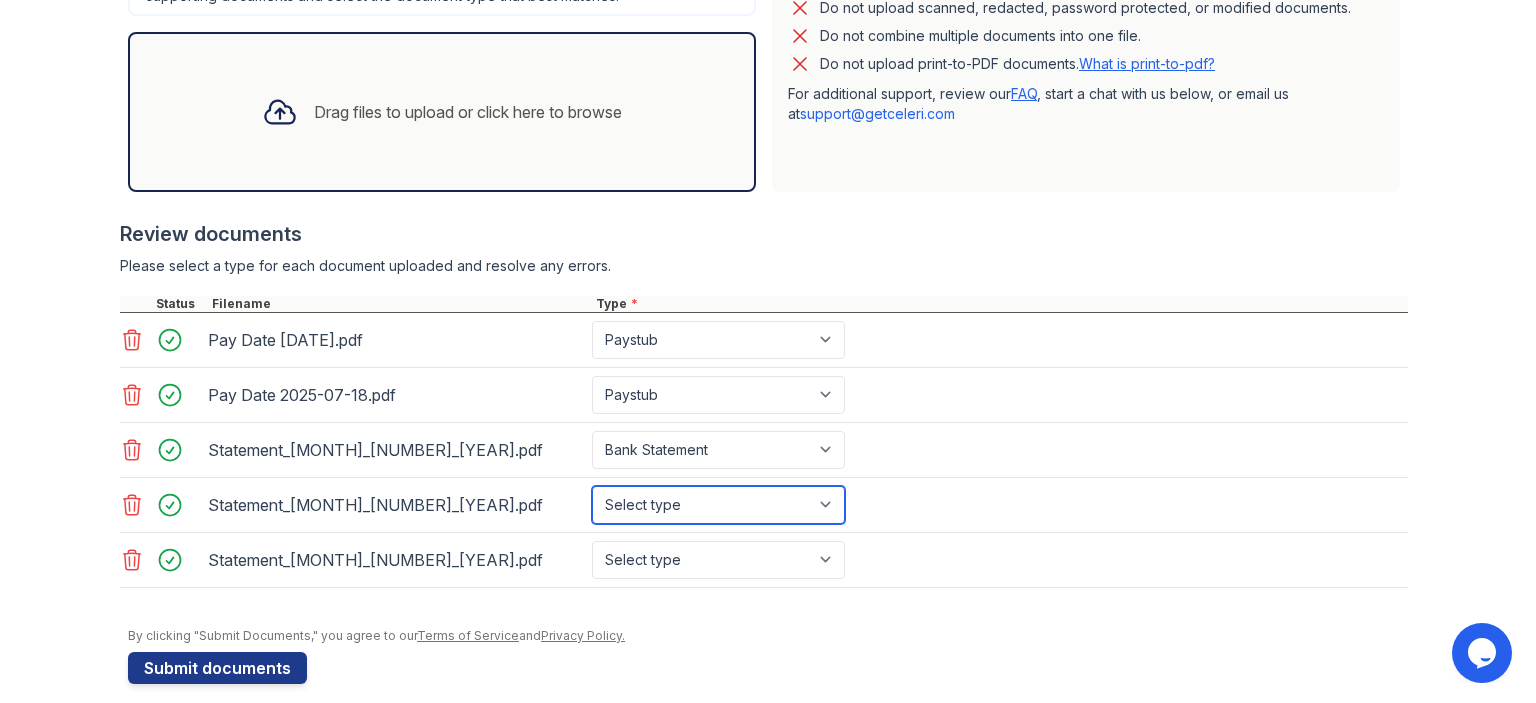 click on "Select type
Paystub
Bank Statement
Offer Letter
Tax Documents
Benefit Award Letter
Investment Account Statement
Other" at bounding box center (718, 505) 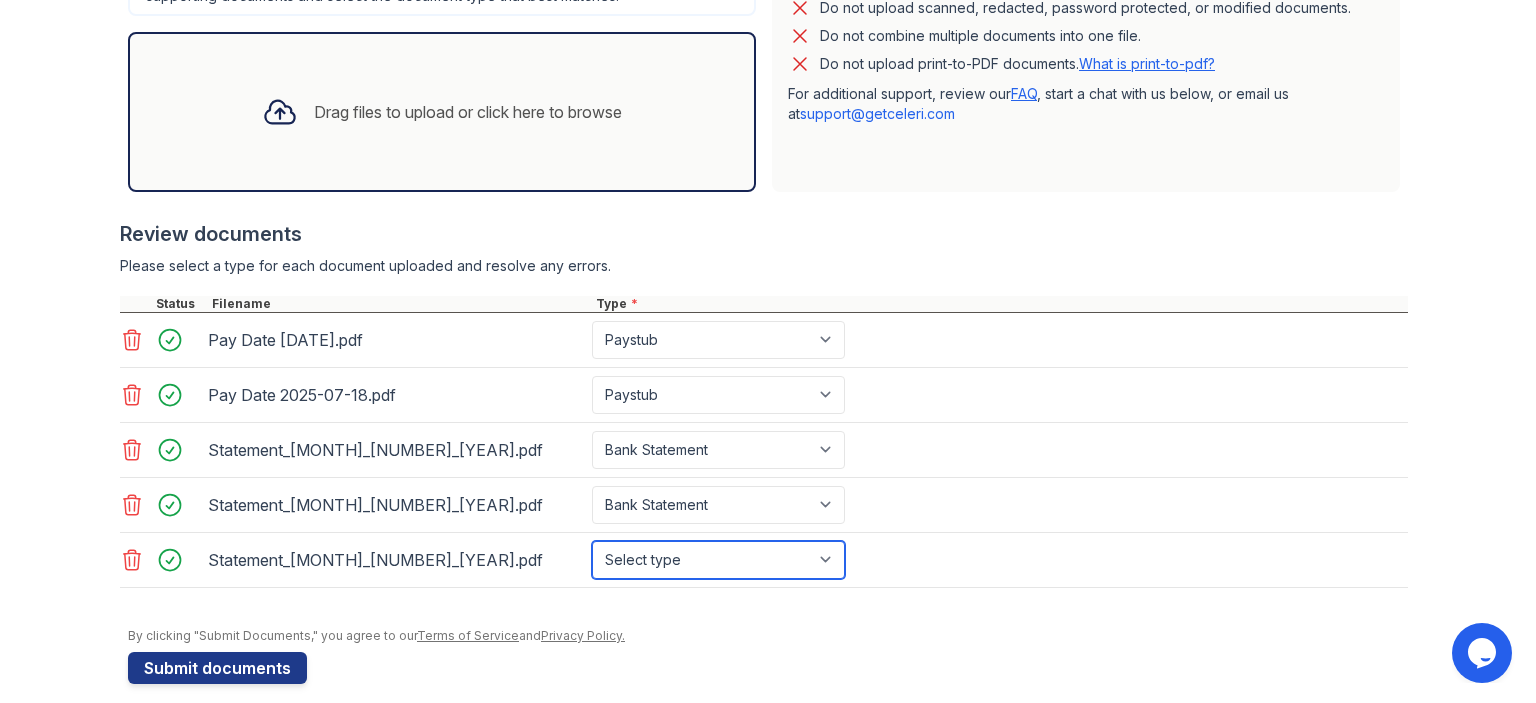 click on "Select type
Paystub
Bank Statement
Offer Letter
Tax Documents
Benefit Award Letter
Investment Account Statement
Other" at bounding box center (718, 560) 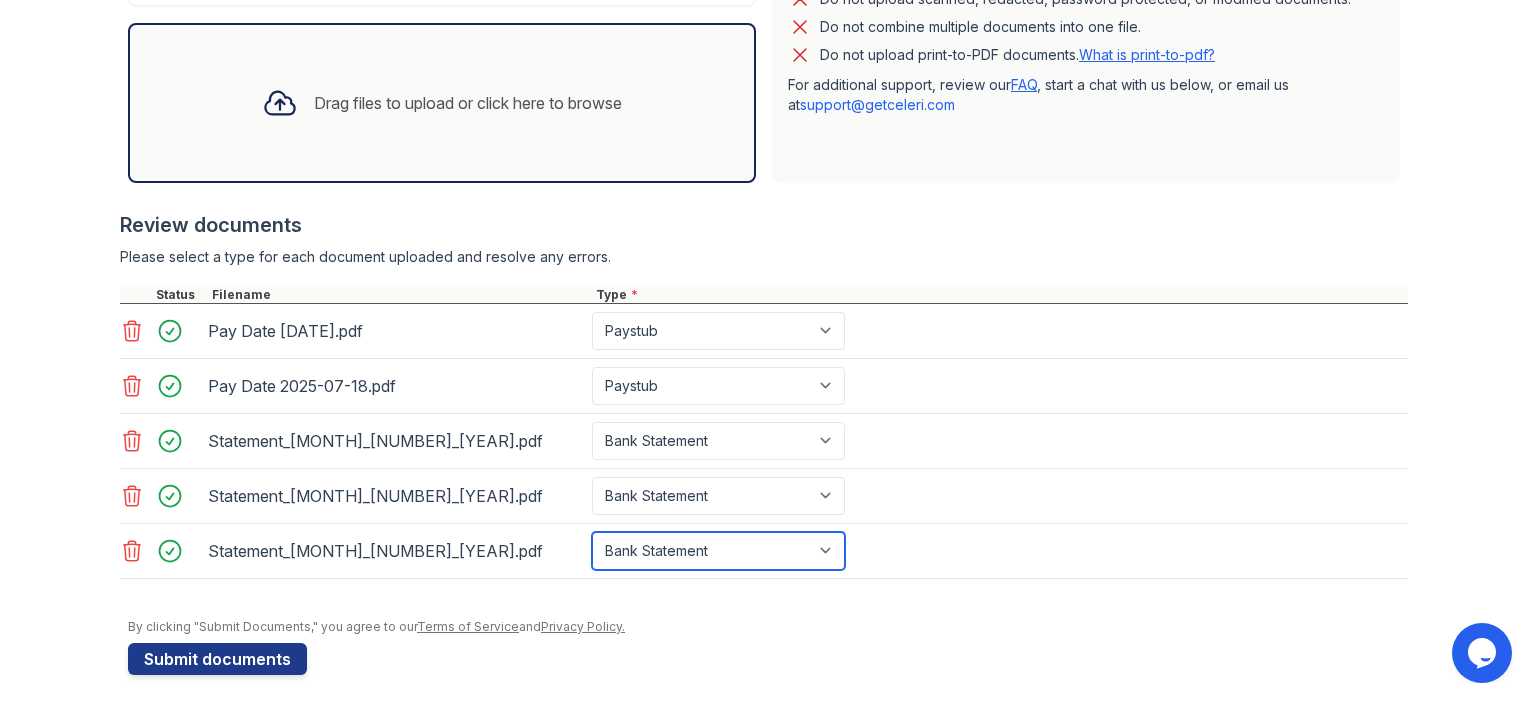 scroll, scrollTop: 592, scrollLeft: 0, axis: vertical 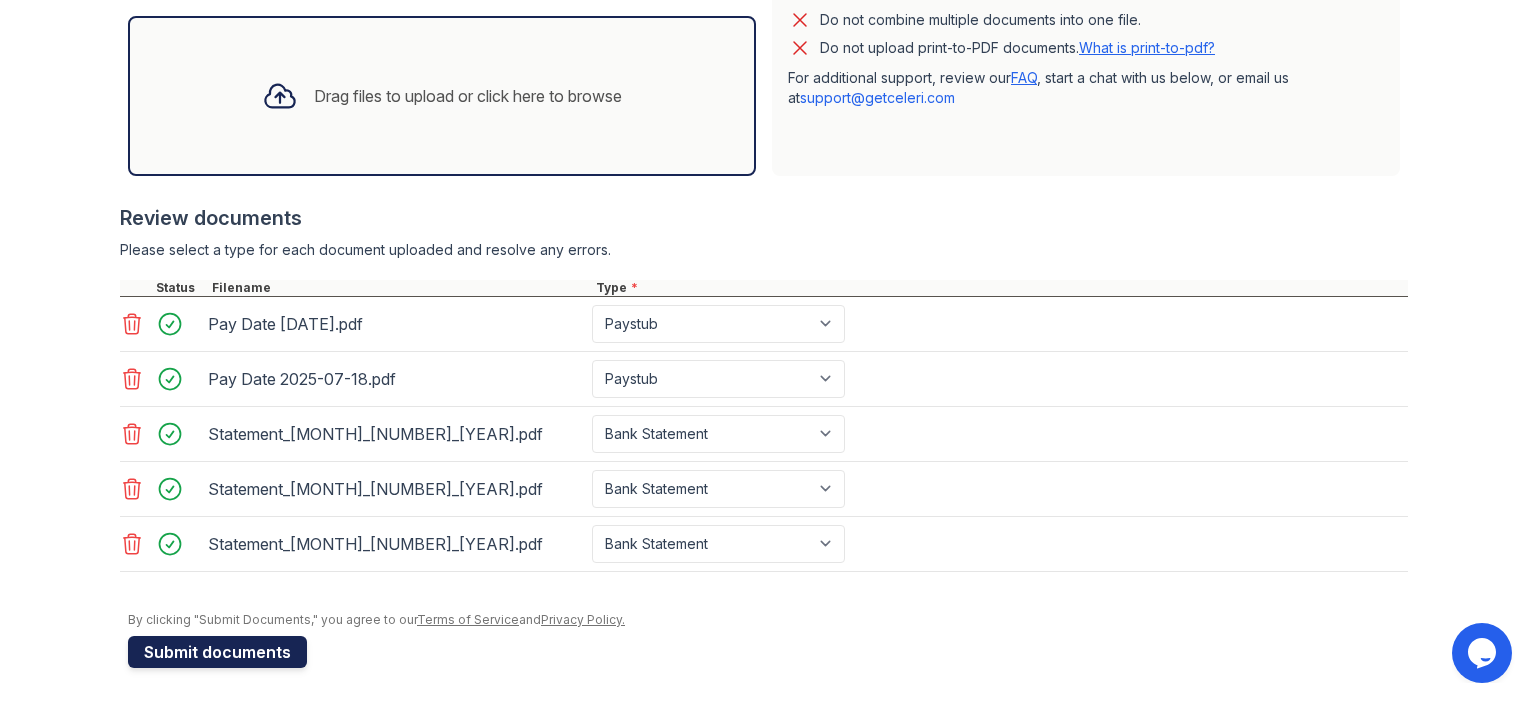 click on "Submit documents" at bounding box center (217, 652) 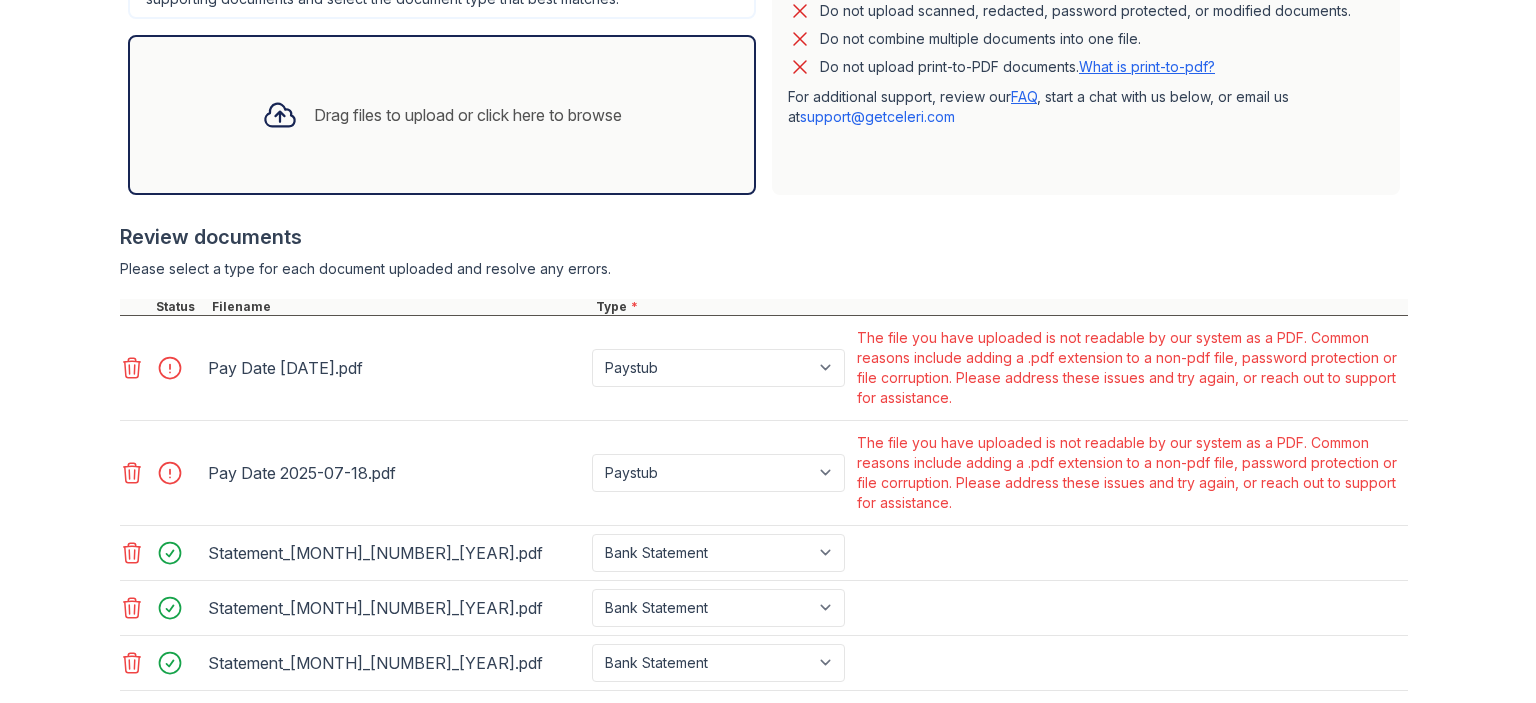 scroll, scrollTop: 700, scrollLeft: 0, axis: vertical 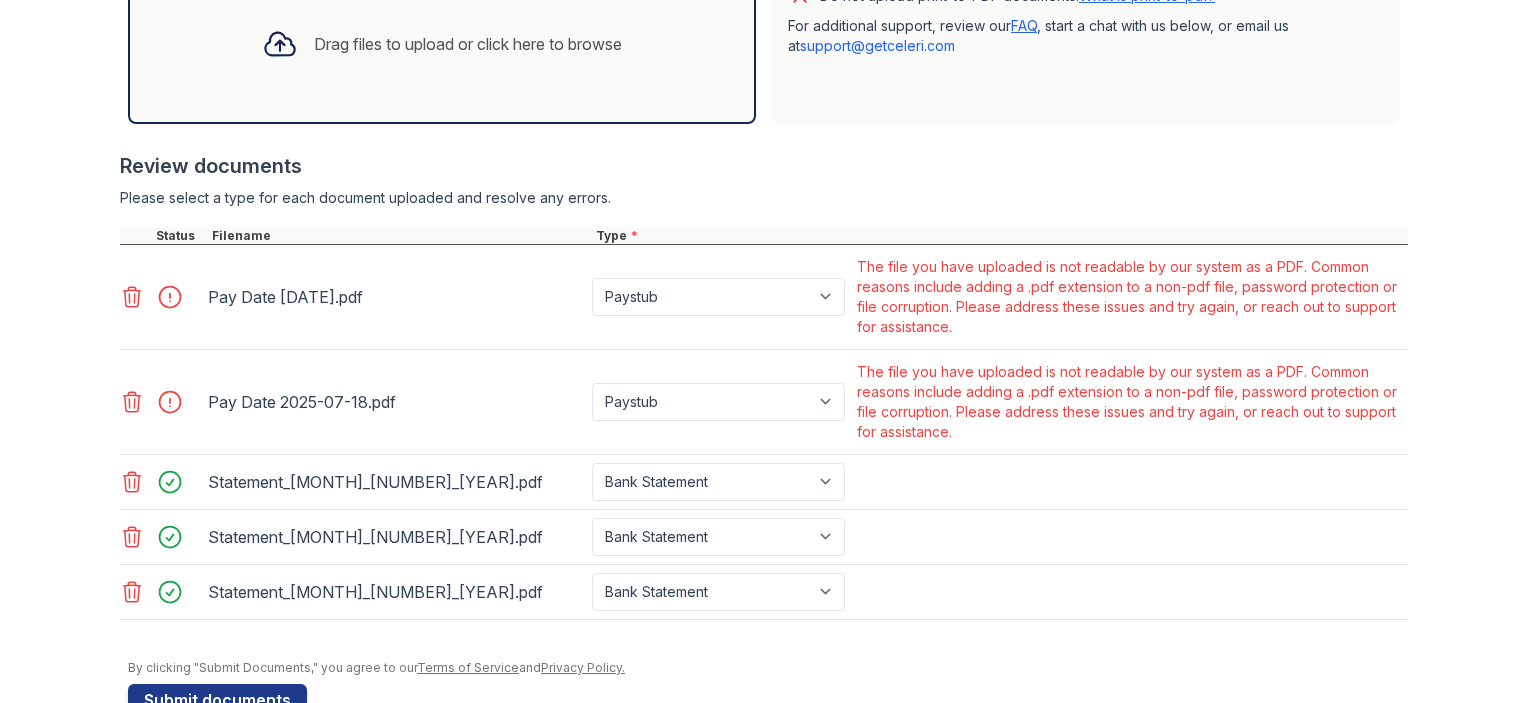 click 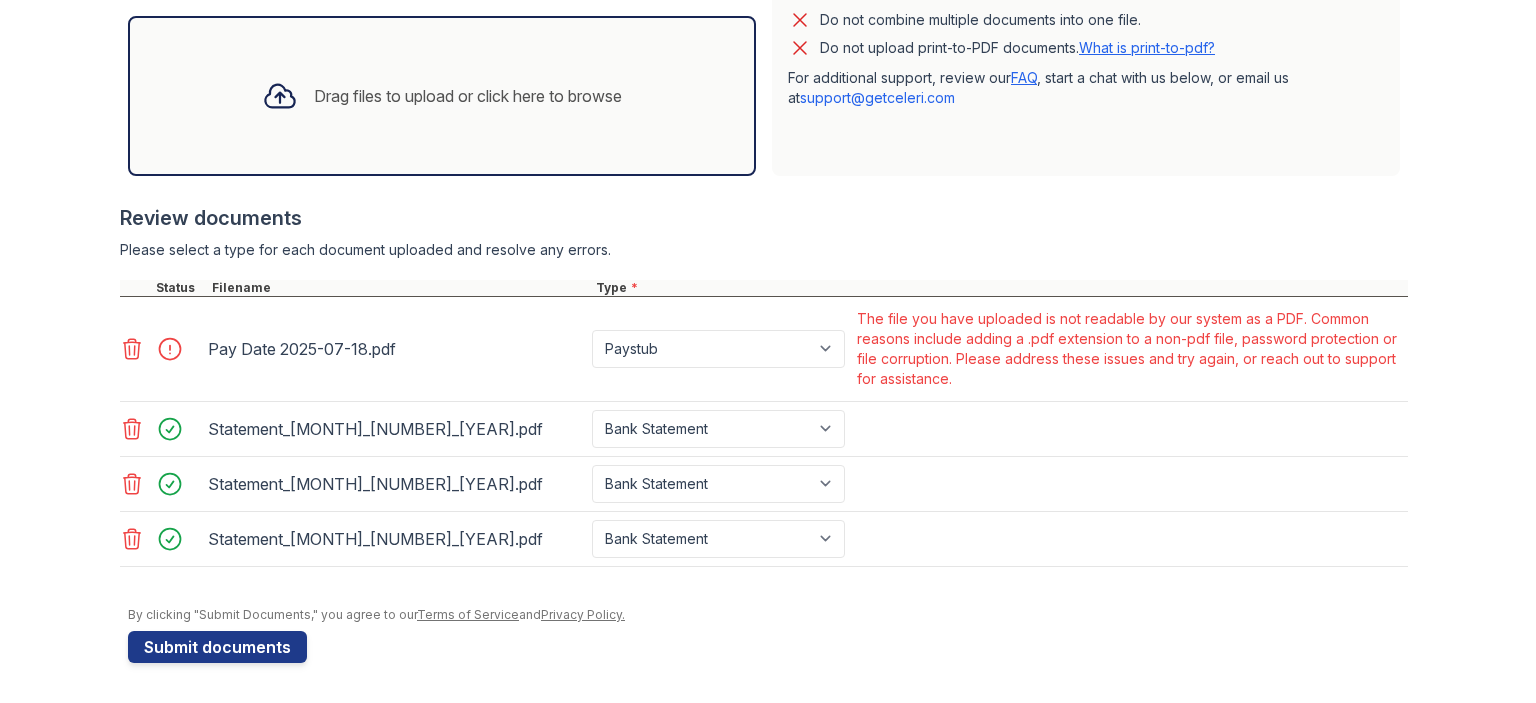scroll, scrollTop: 644, scrollLeft: 0, axis: vertical 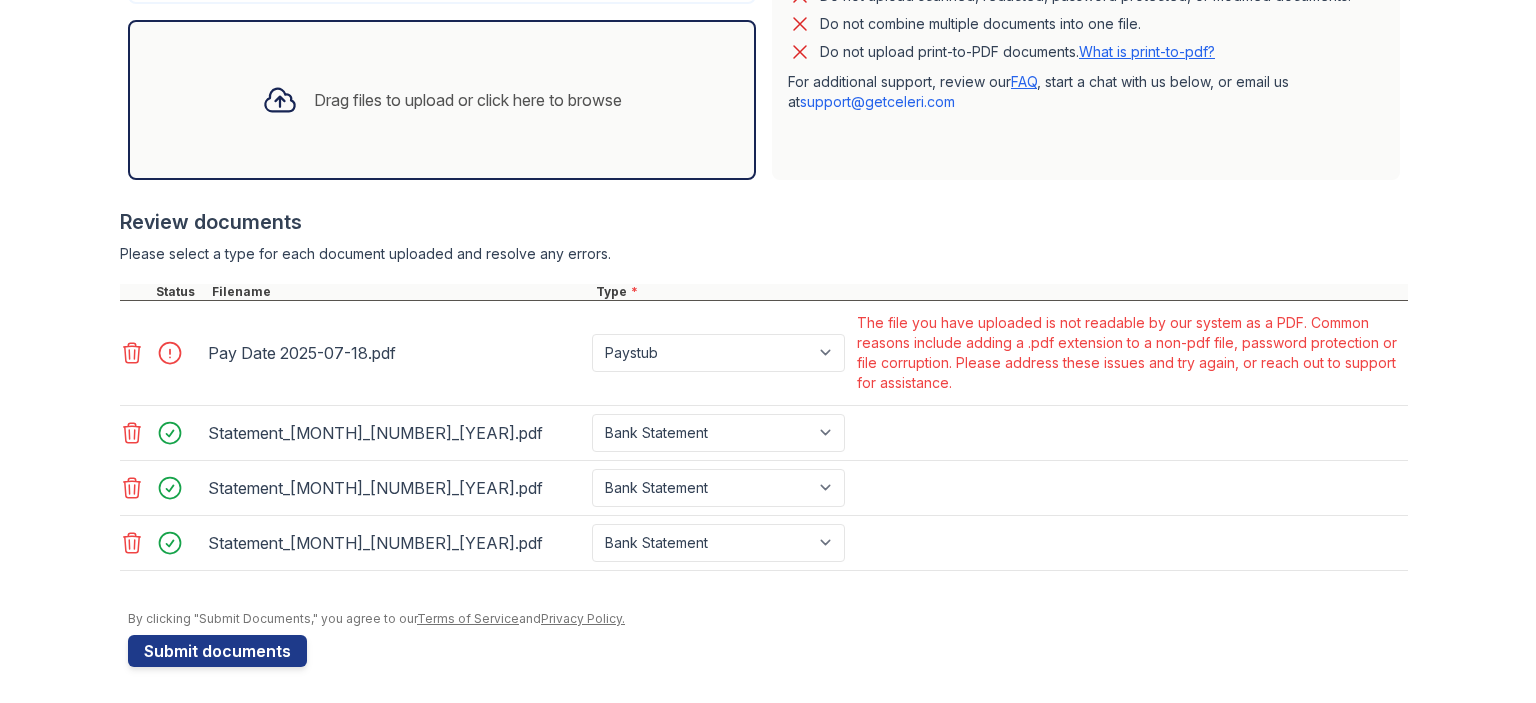 click 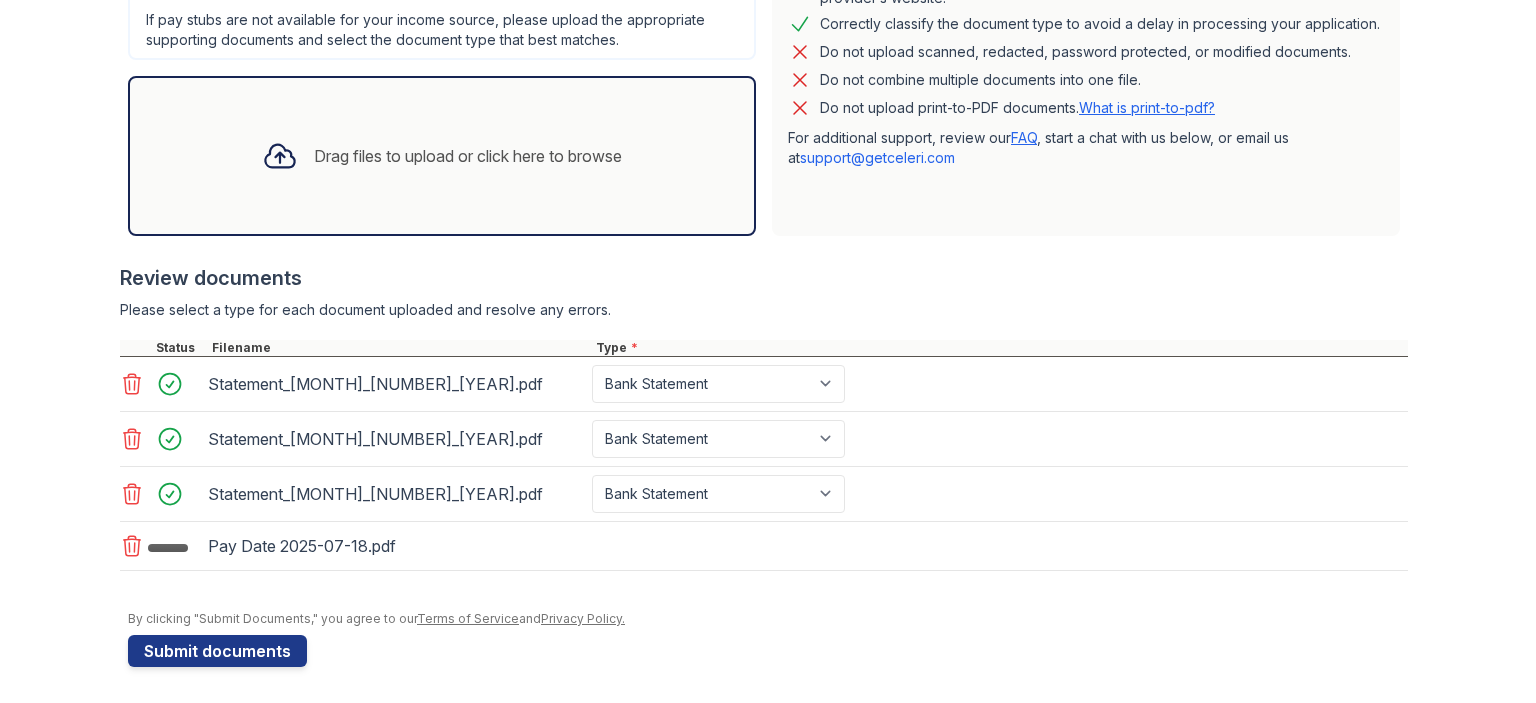 scroll, scrollTop: 594, scrollLeft: 0, axis: vertical 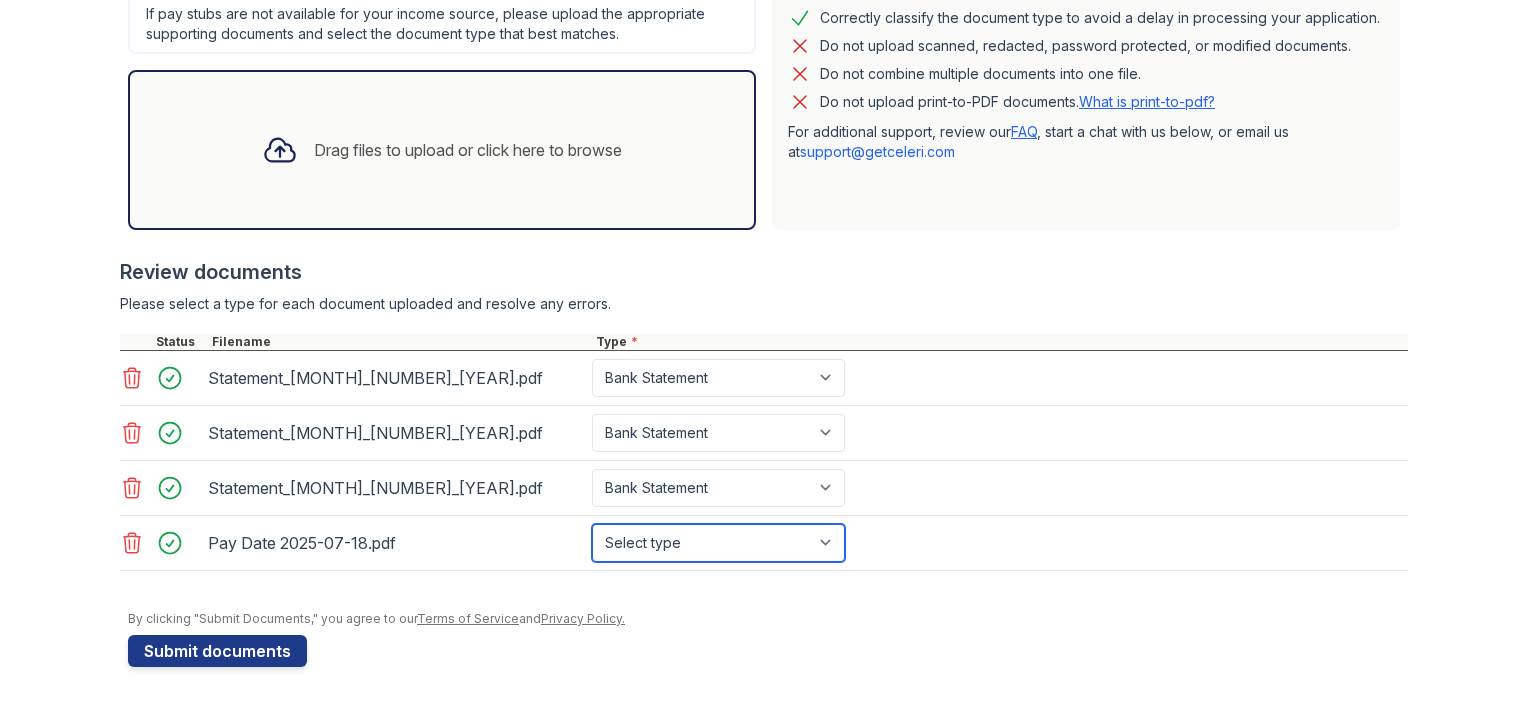 click on "Select type
Paystub
Bank Statement
Offer Letter
Tax Documents
Benefit Award Letter
Investment Account Statement
Other" at bounding box center [718, 543] 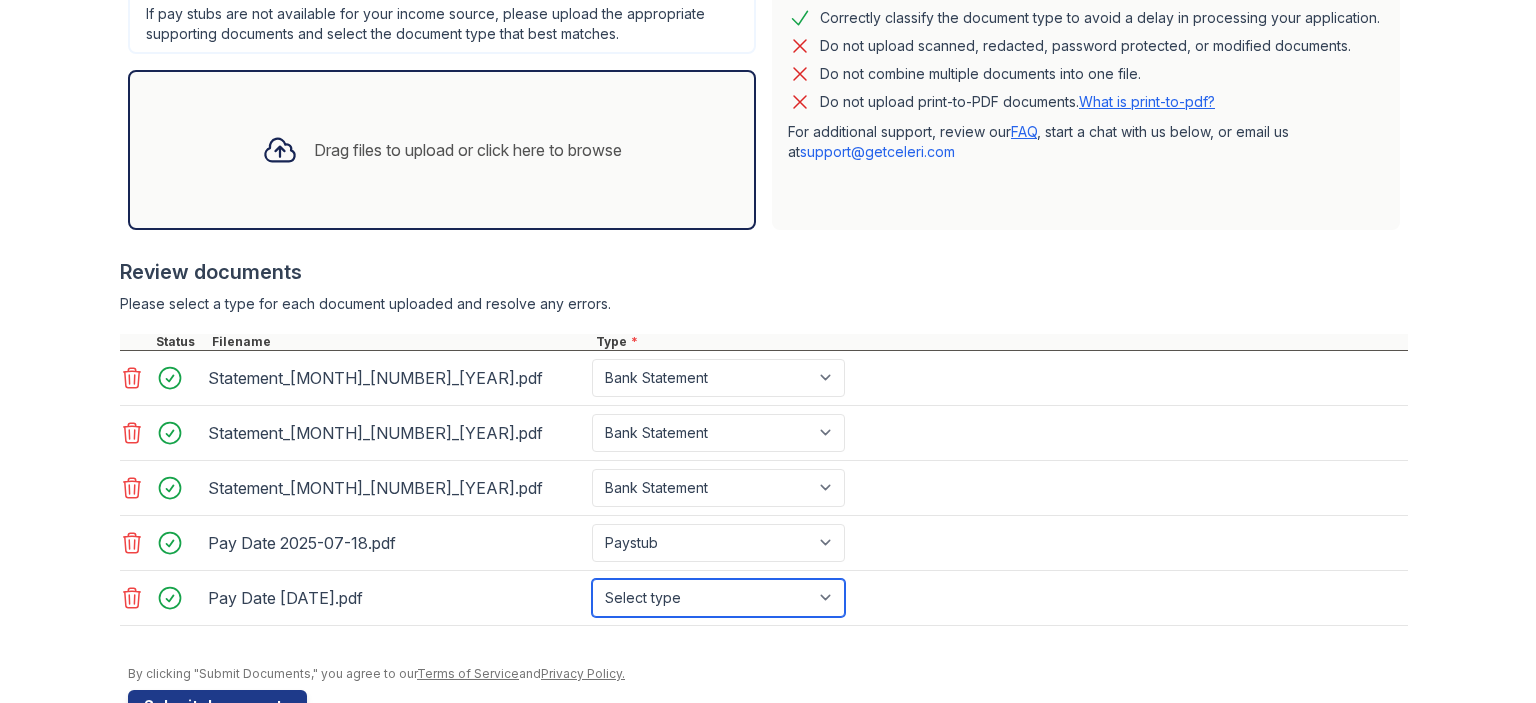 click on "Select type
Paystub
Bank Statement
Offer Letter
Tax Documents
Benefit Award Letter
Investment Account Statement
Other" at bounding box center [718, 598] 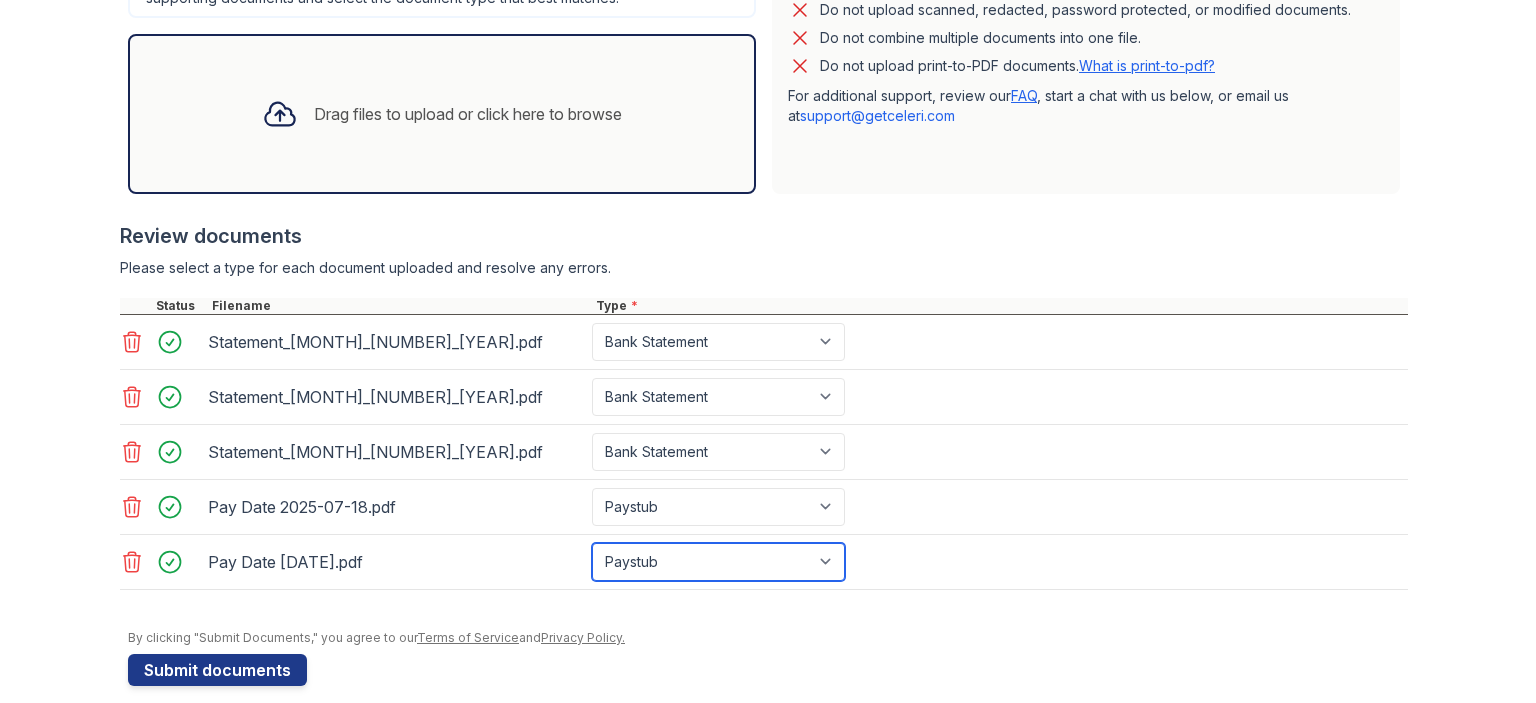 scroll, scrollTop: 648, scrollLeft: 0, axis: vertical 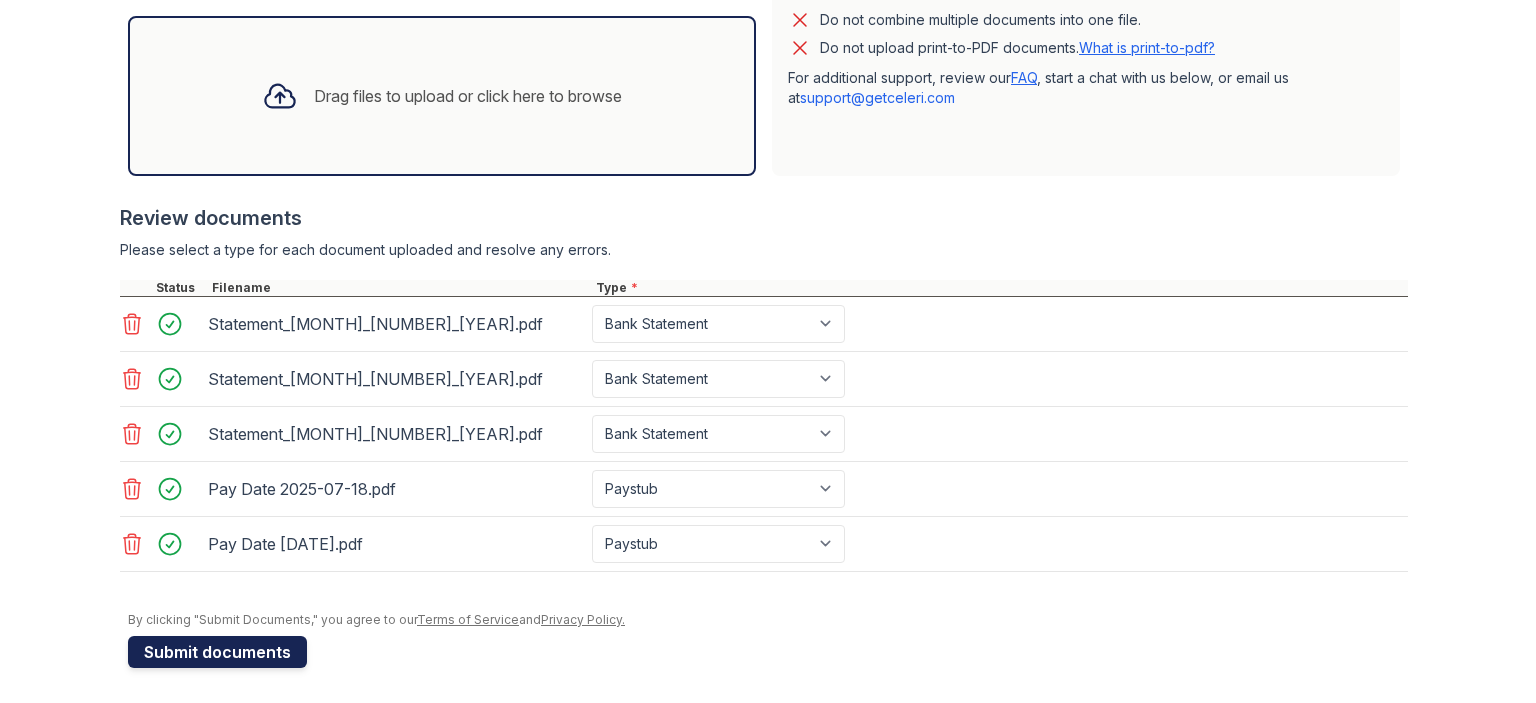 click on "Submit documents" at bounding box center (217, 652) 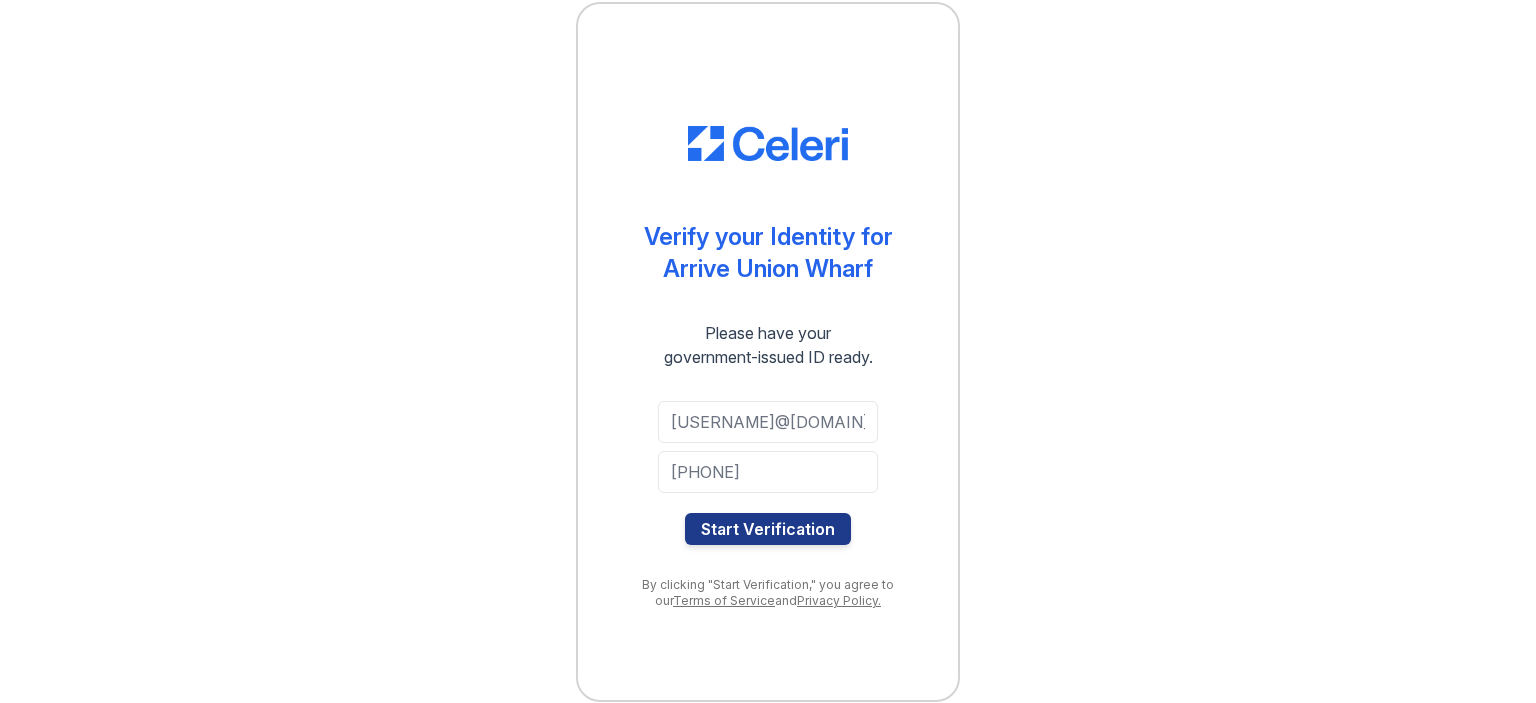 scroll, scrollTop: 0, scrollLeft: 0, axis: both 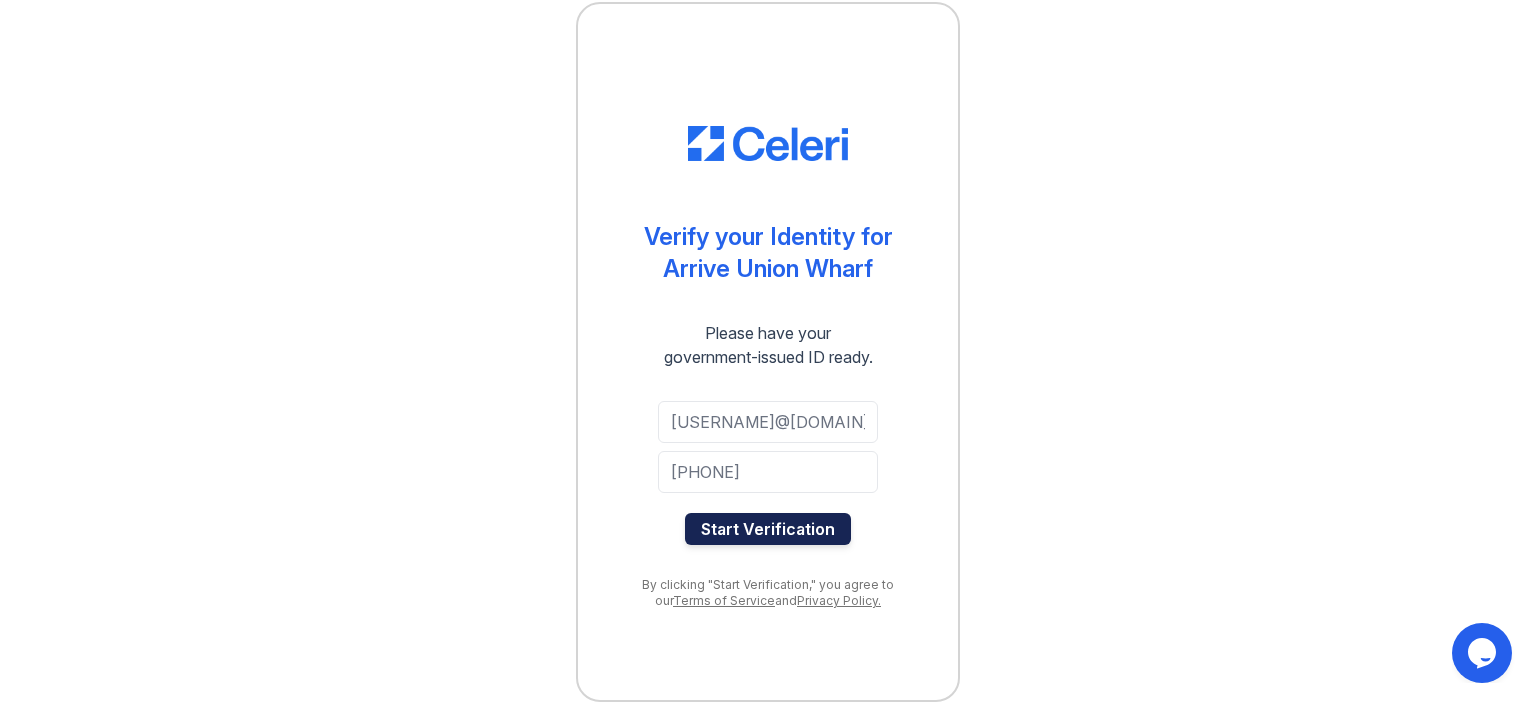 click on "Start Verification" at bounding box center [768, 529] 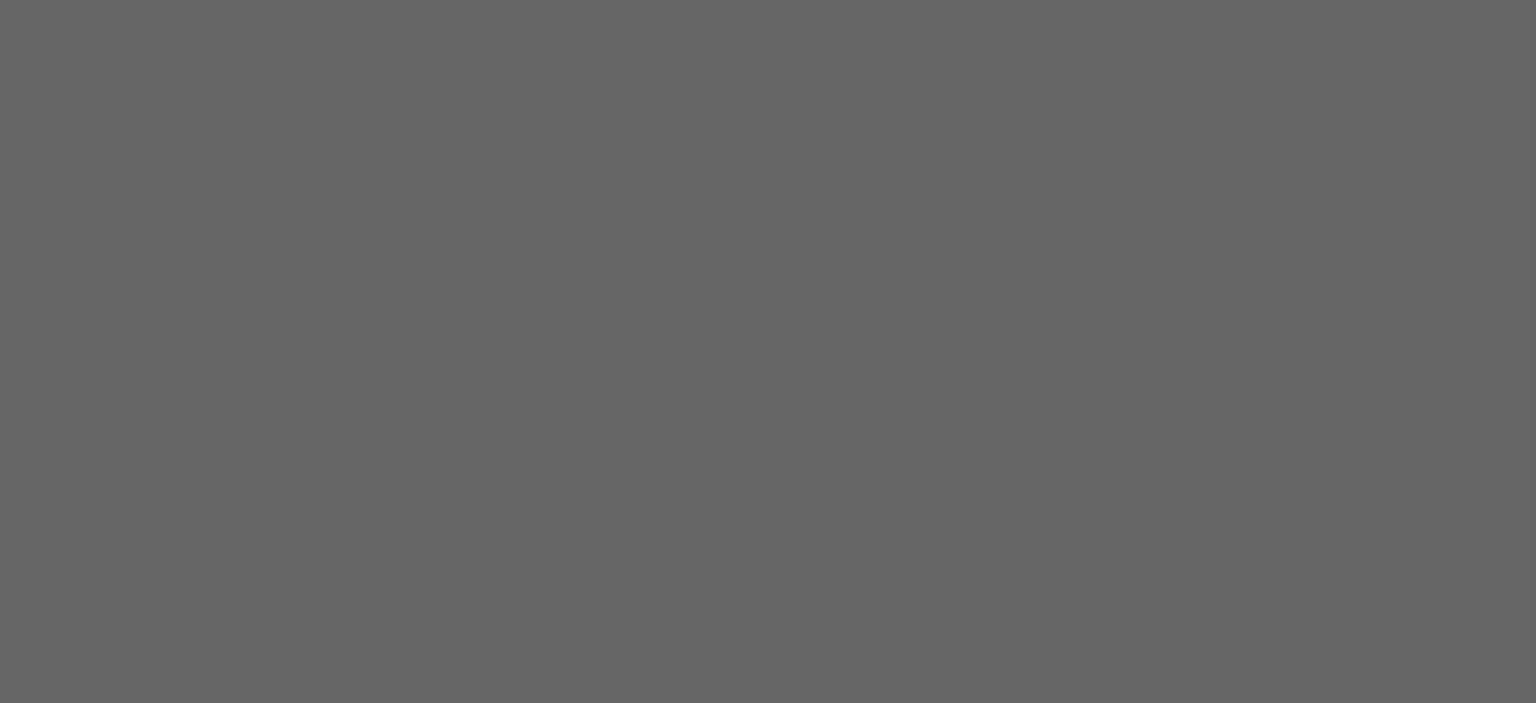 scroll, scrollTop: 0, scrollLeft: 0, axis: both 